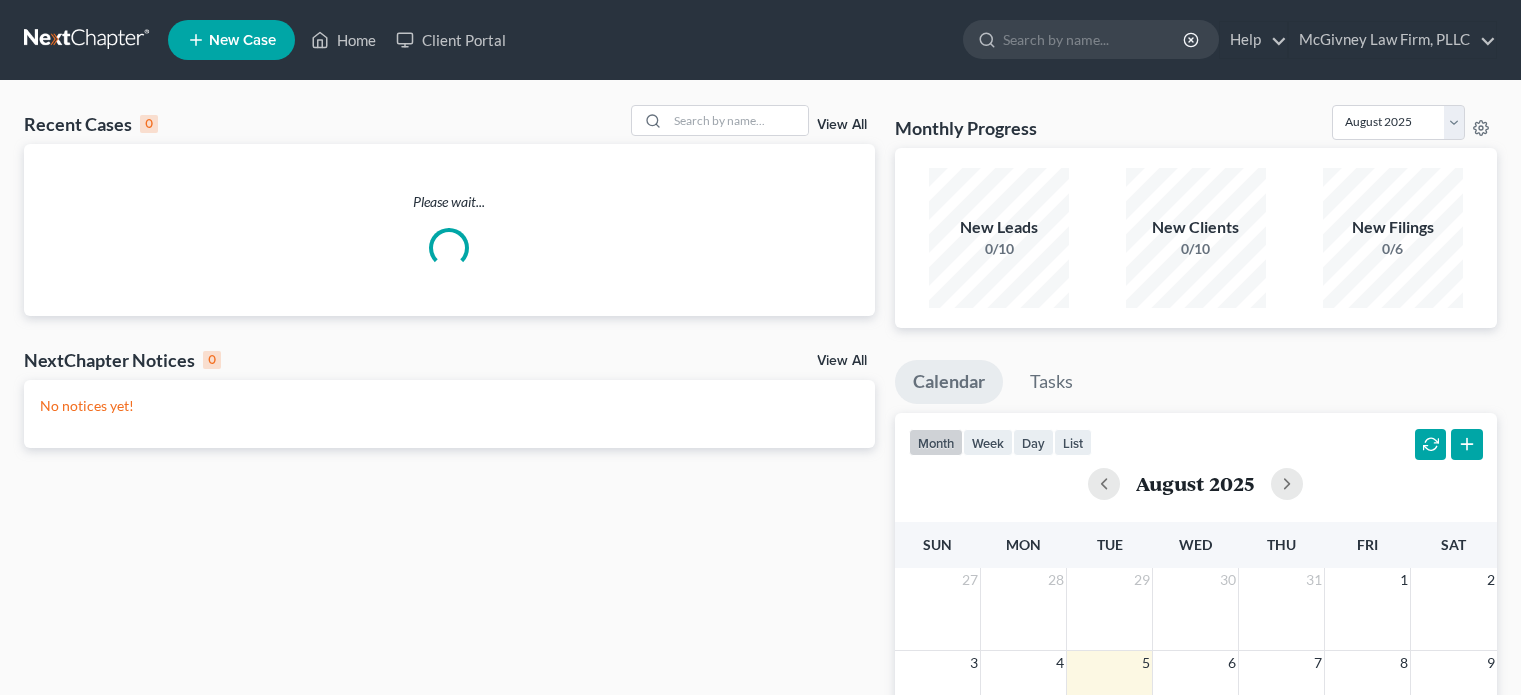 scroll, scrollTop: 0, scrollLeft: 0, axis: both 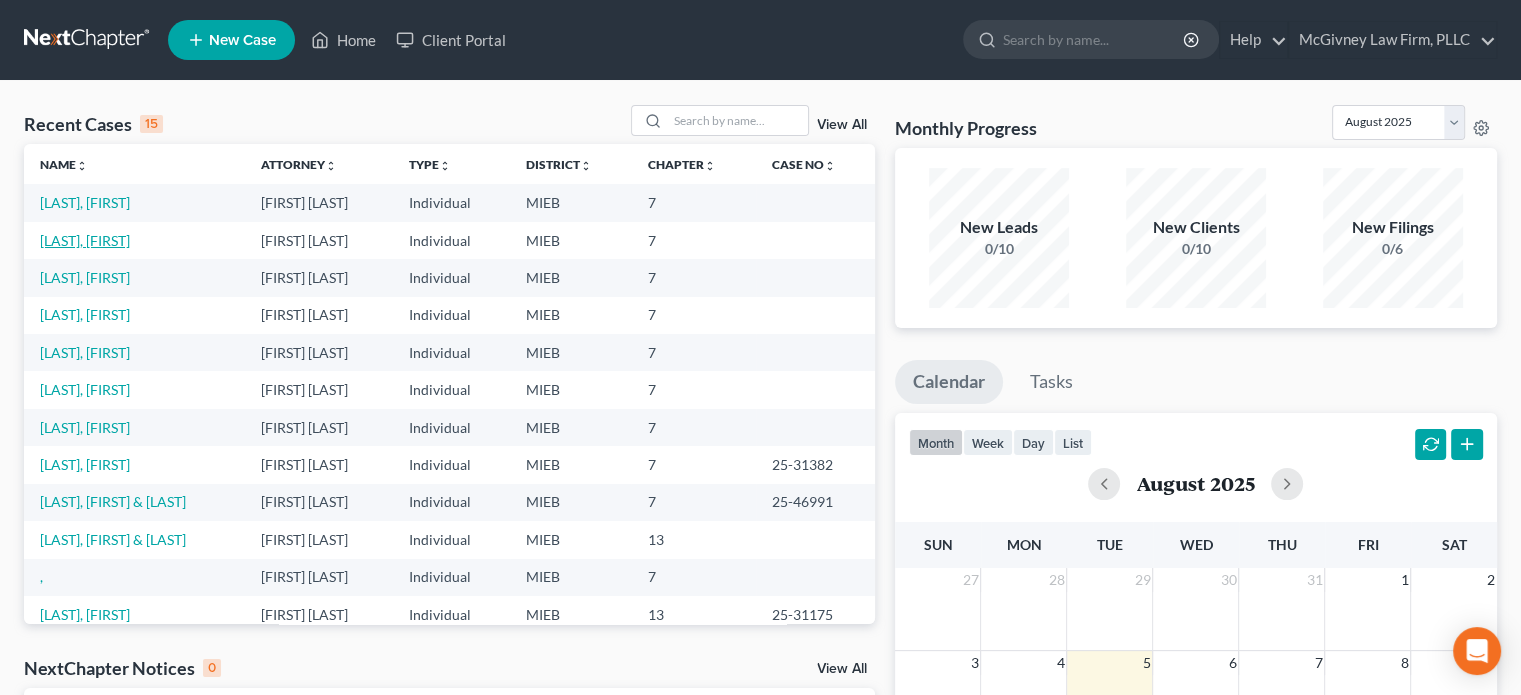 click on "[LAST], [FIRST]" at bounding box center [85, 240] 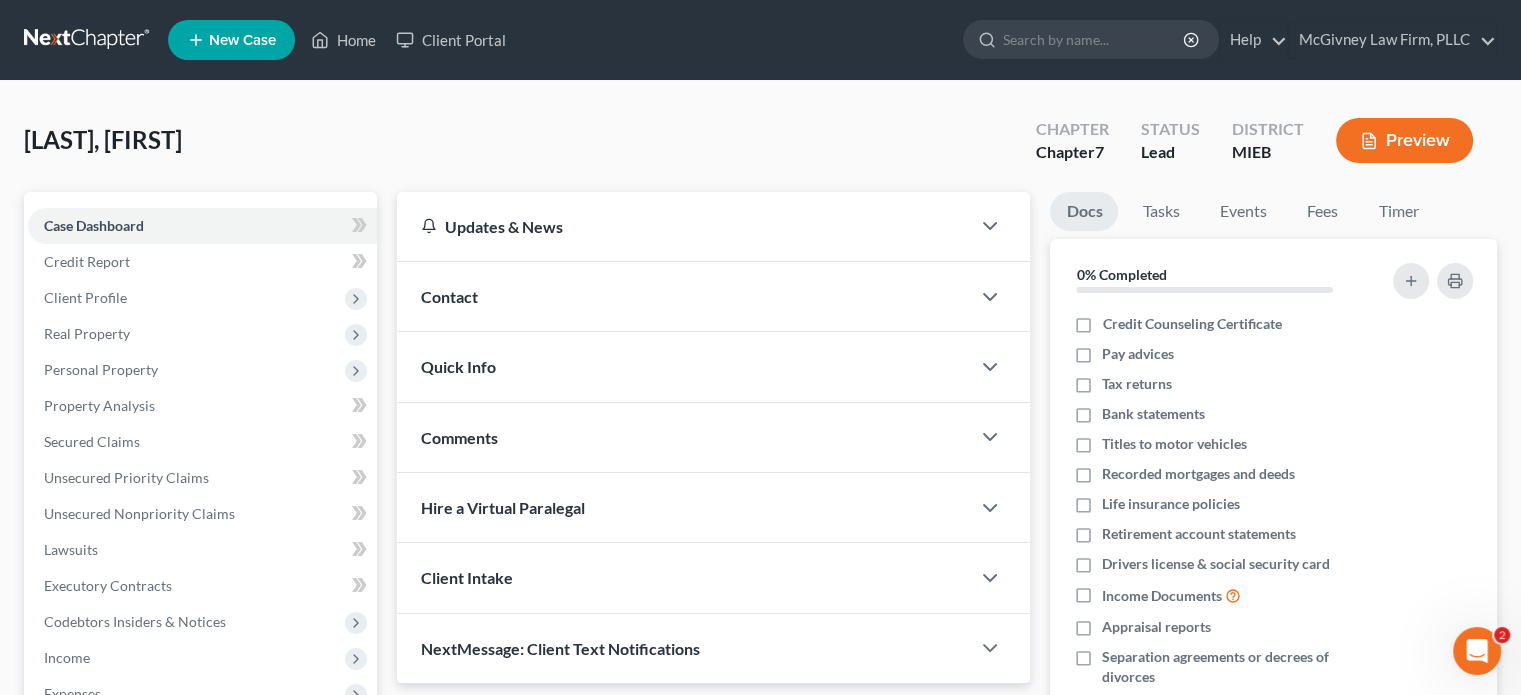 scroll, scrollTop: 0, scrollLeft: 0, axis: both 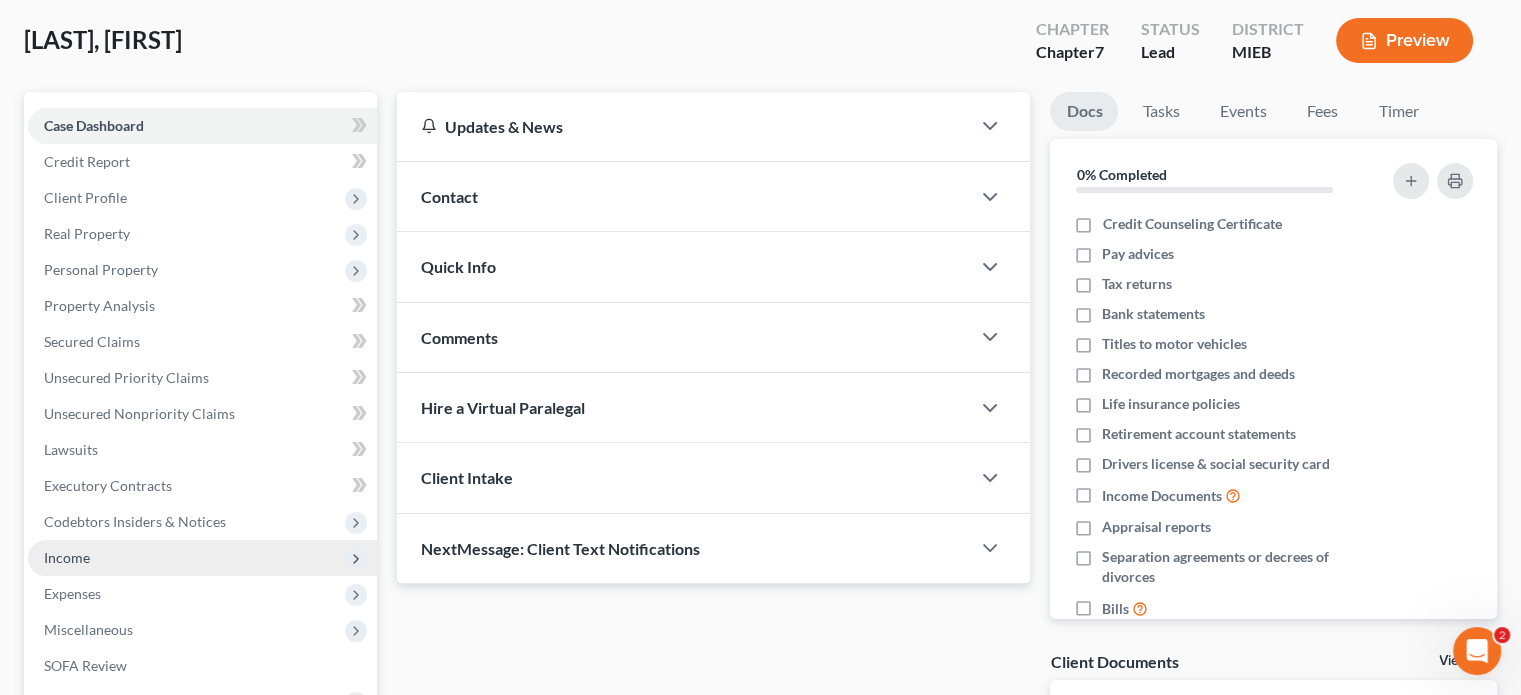 click on "Income" at bounding box center [202, 558] 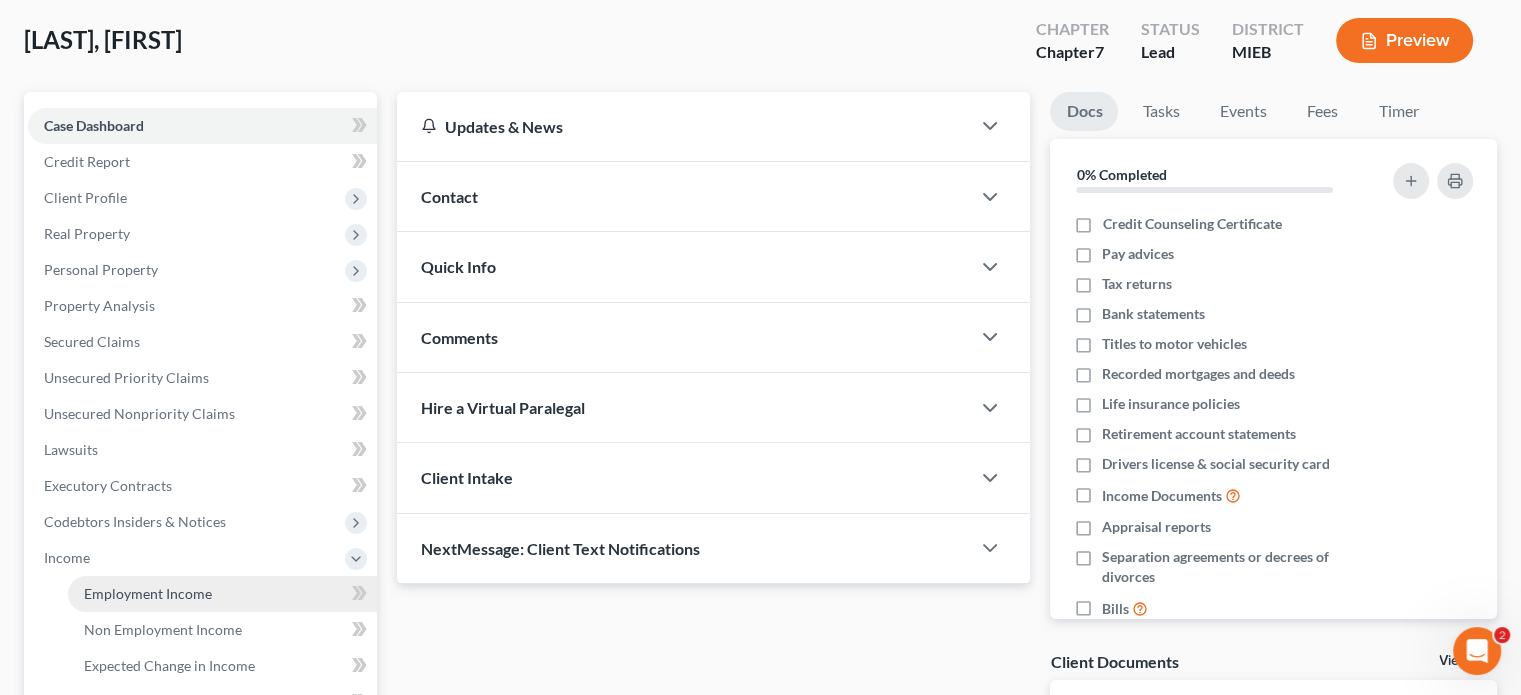 click on "Employment Income" at bounding box center [148, 593] 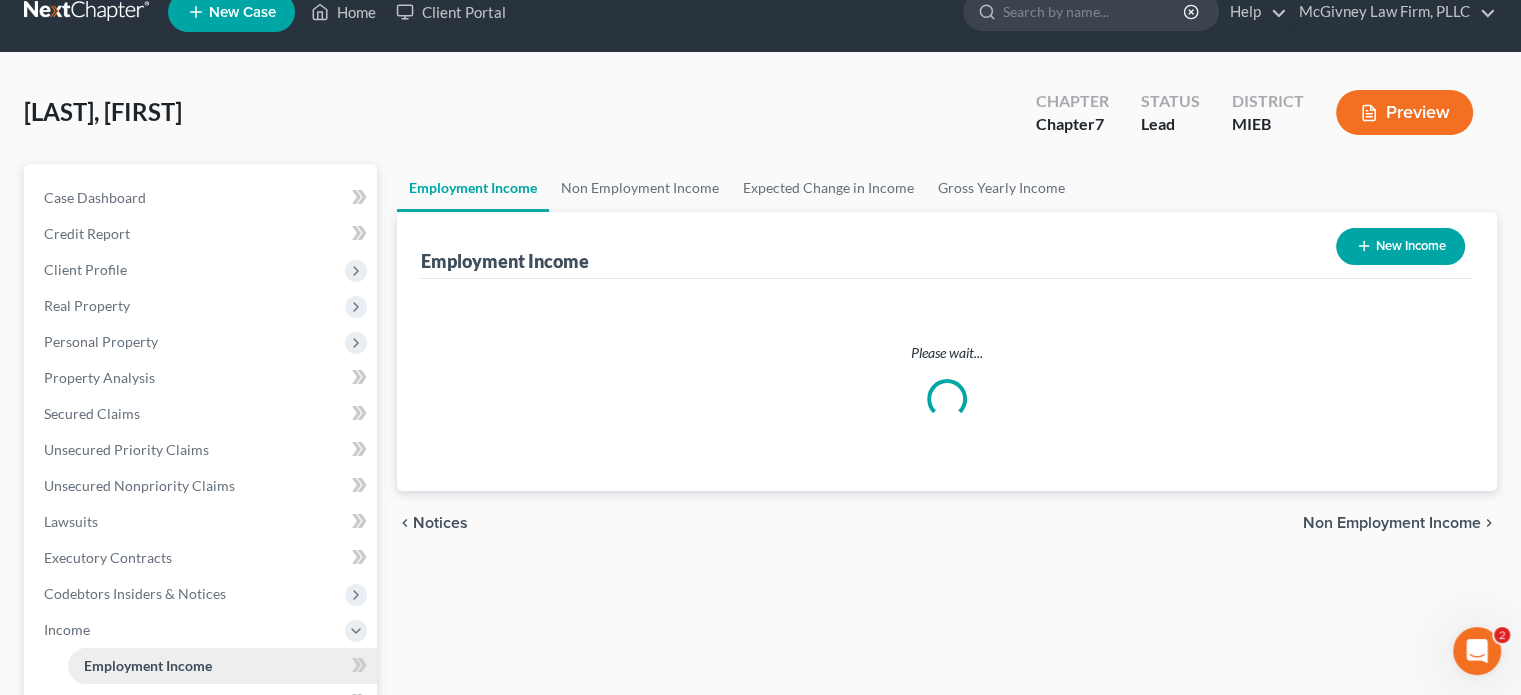scroll, scrollTop: 0, scrollLeft: 0, axis: both 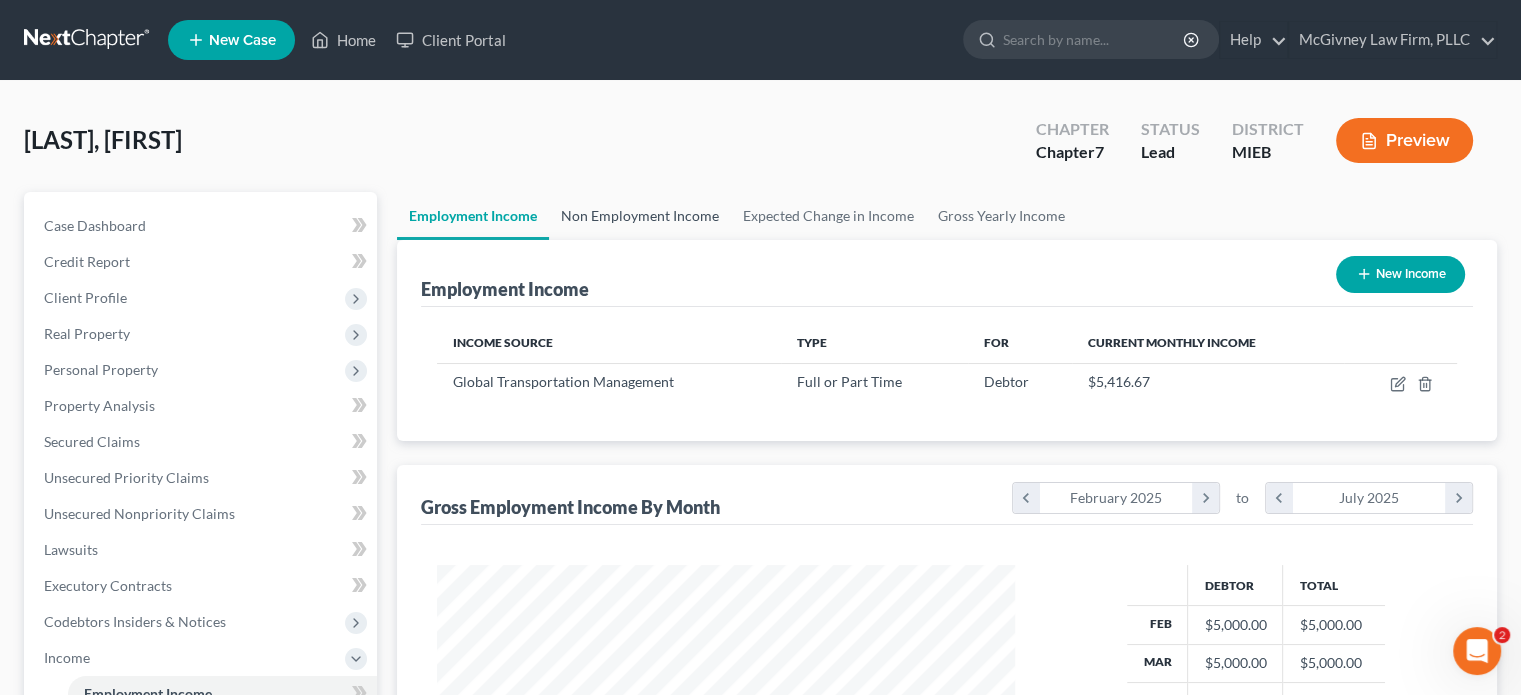 click on "Non Employment Income" at bounding box center [640, 216] 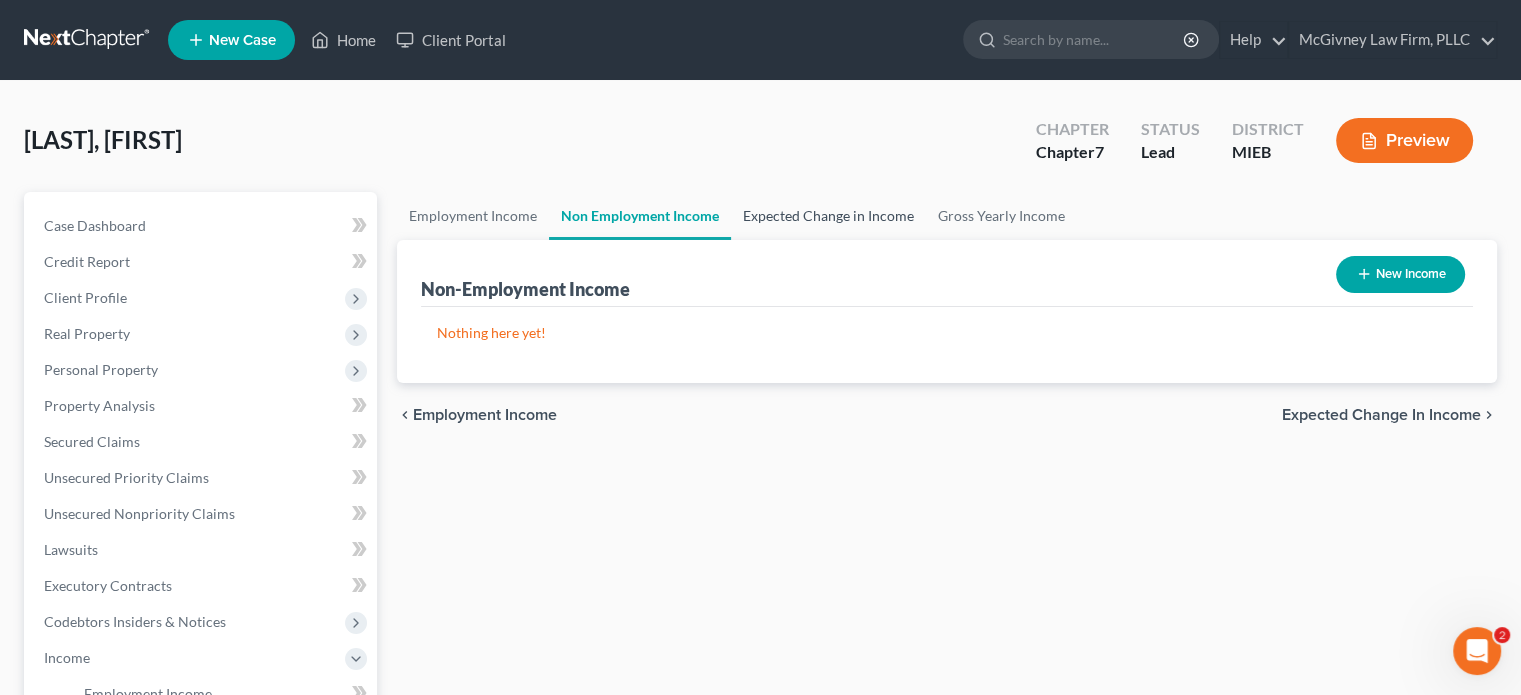 click on "Expected Change in Income" at bounding box center (828, 216) 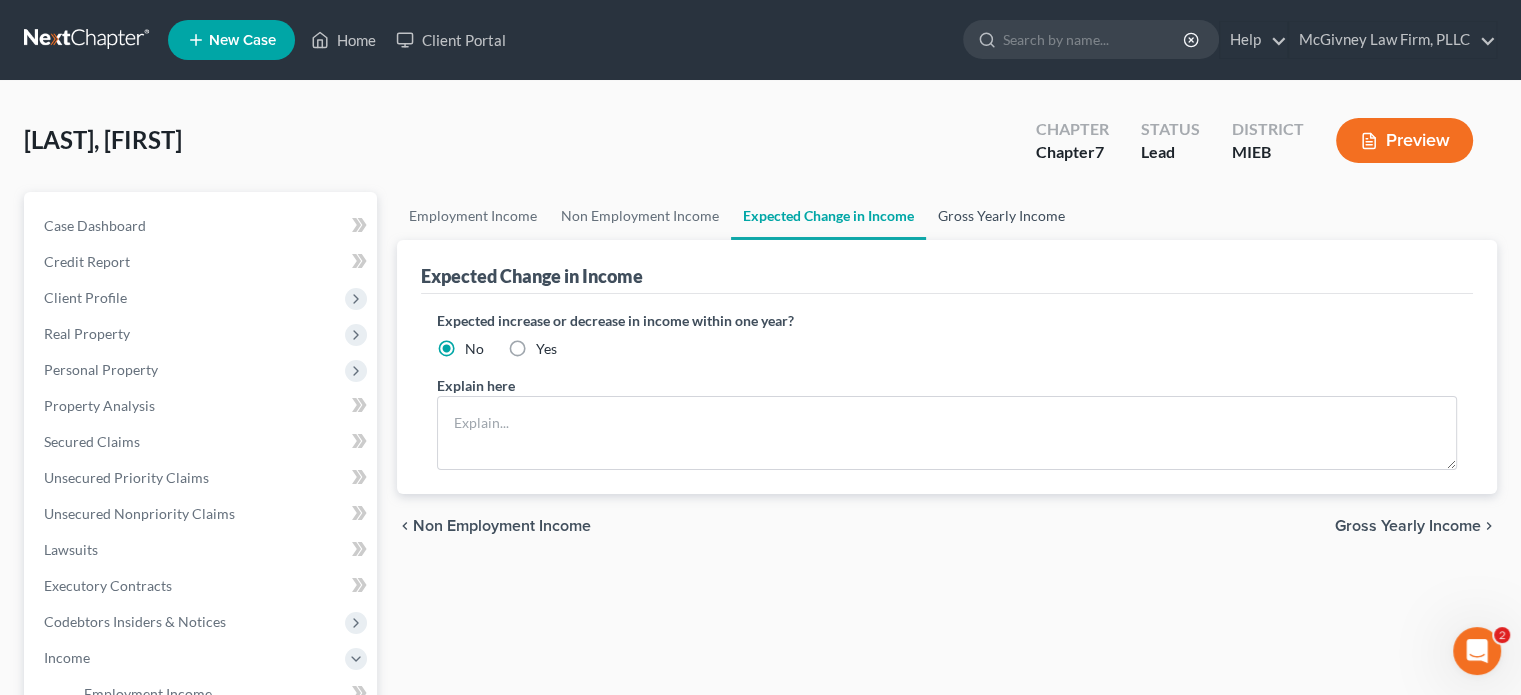 click on "Gross Yearly Income" at bounding box center [1001, 216] 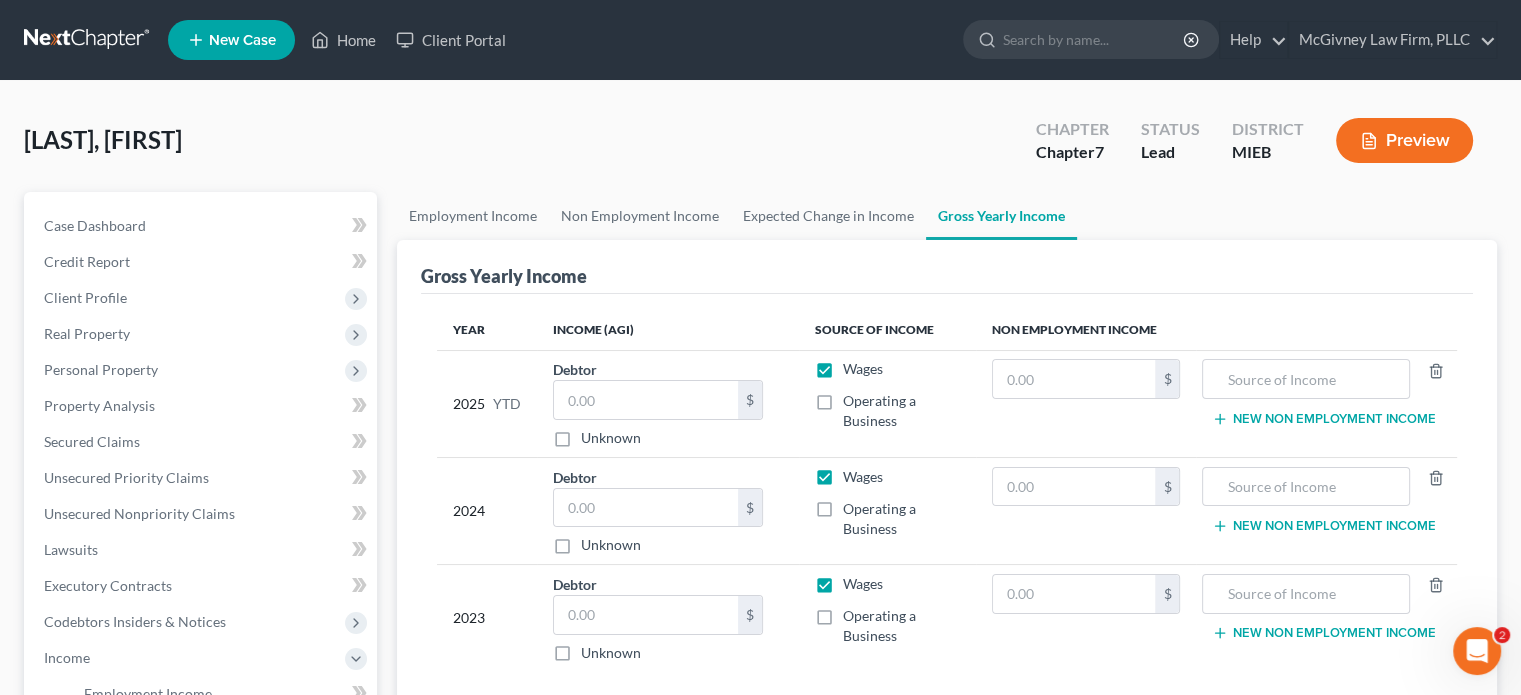 click on "Debtor
$
Unknown
Balance Undetermined
$
Unknown" at bounding box center [668, 511] 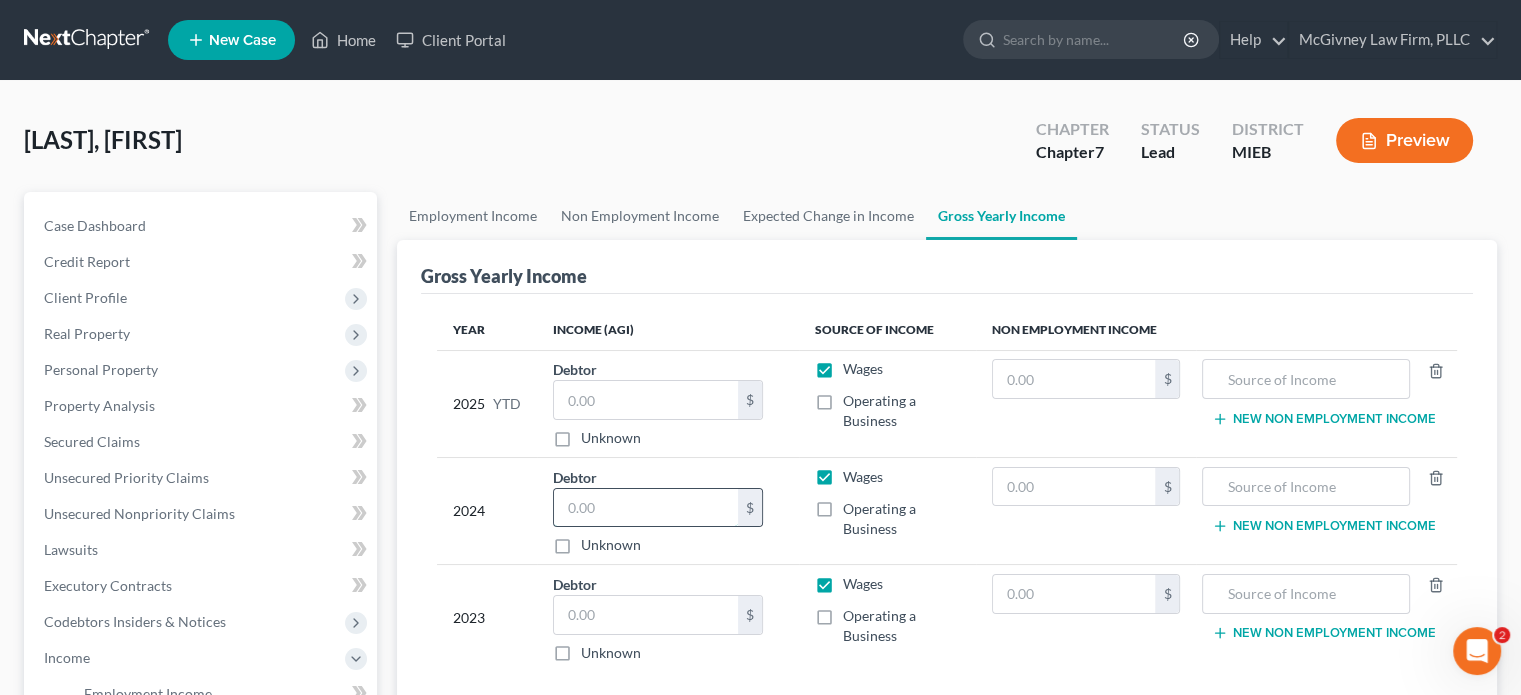 click at bounding box center [646, 508] 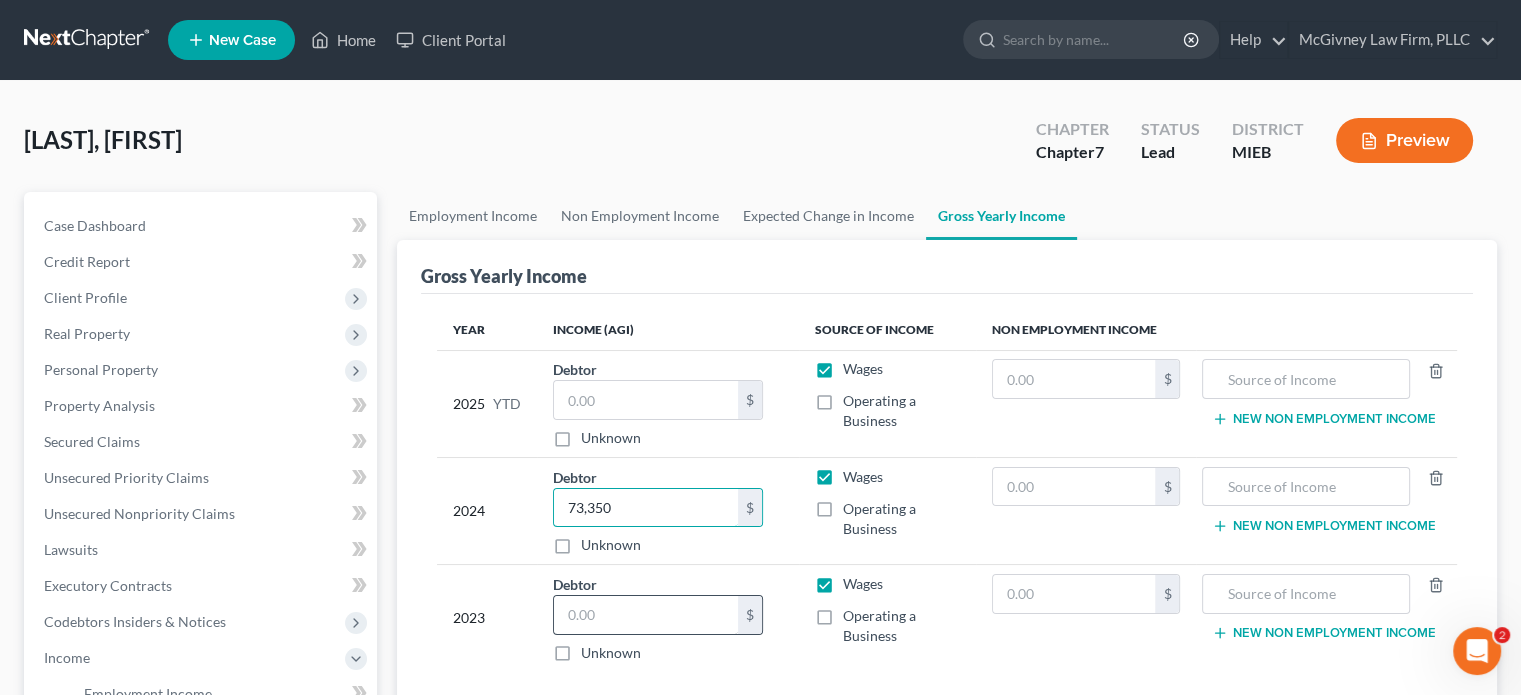 type on "73,350" 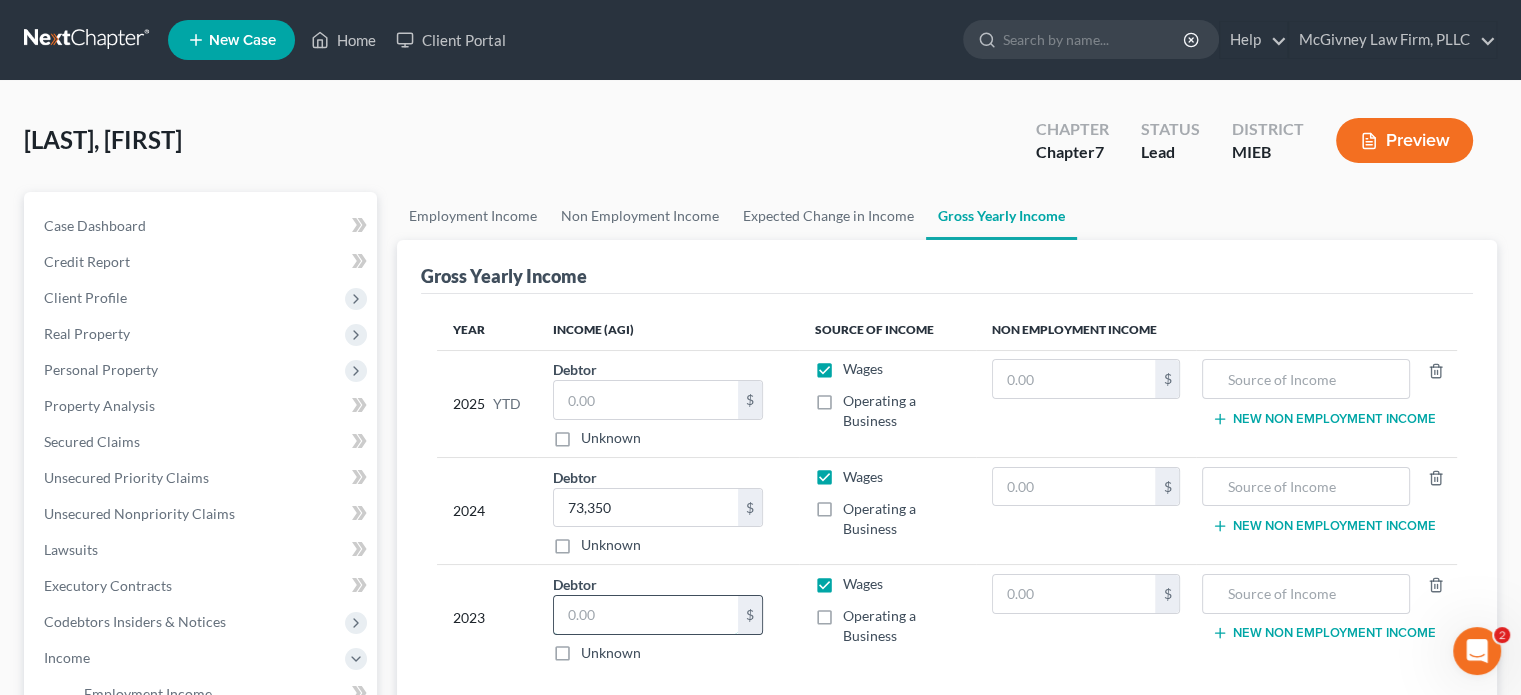 click at bounding box center [646, 615] 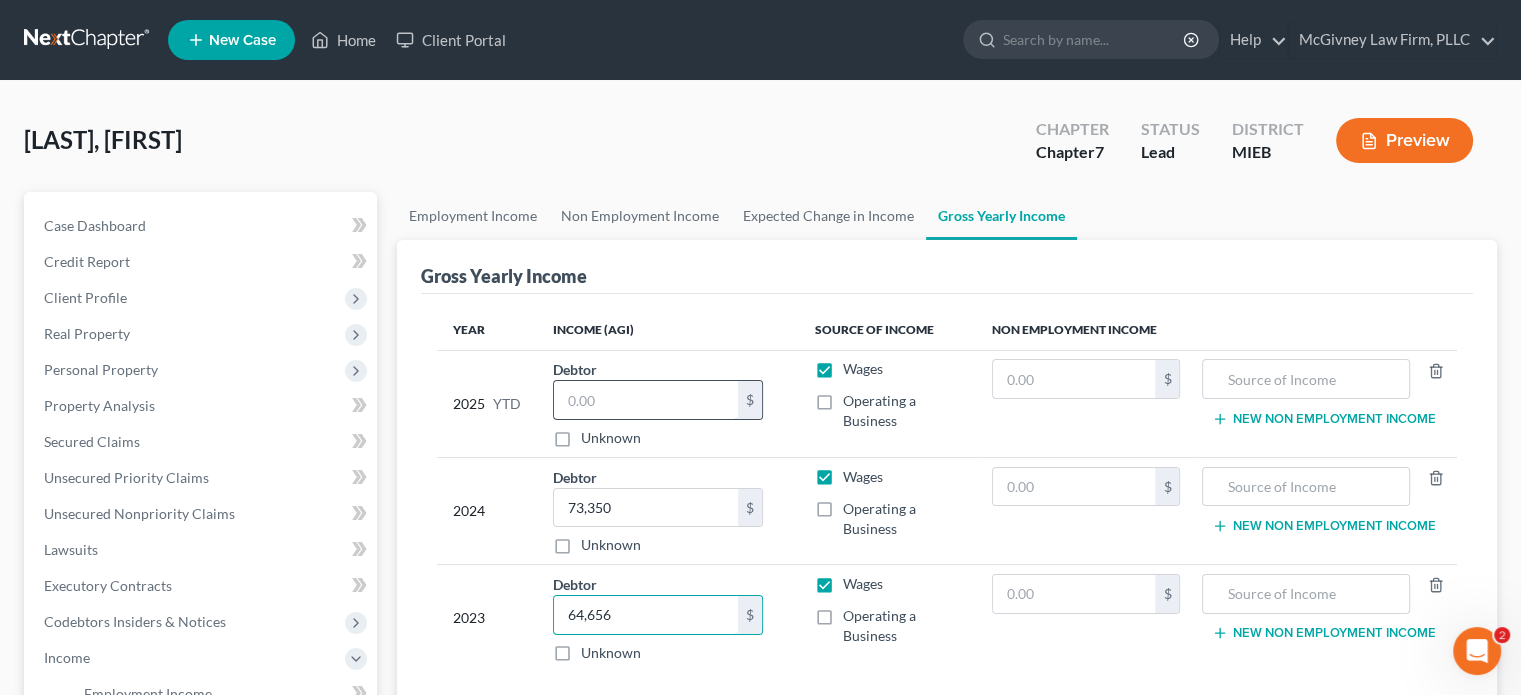type on "64,656" 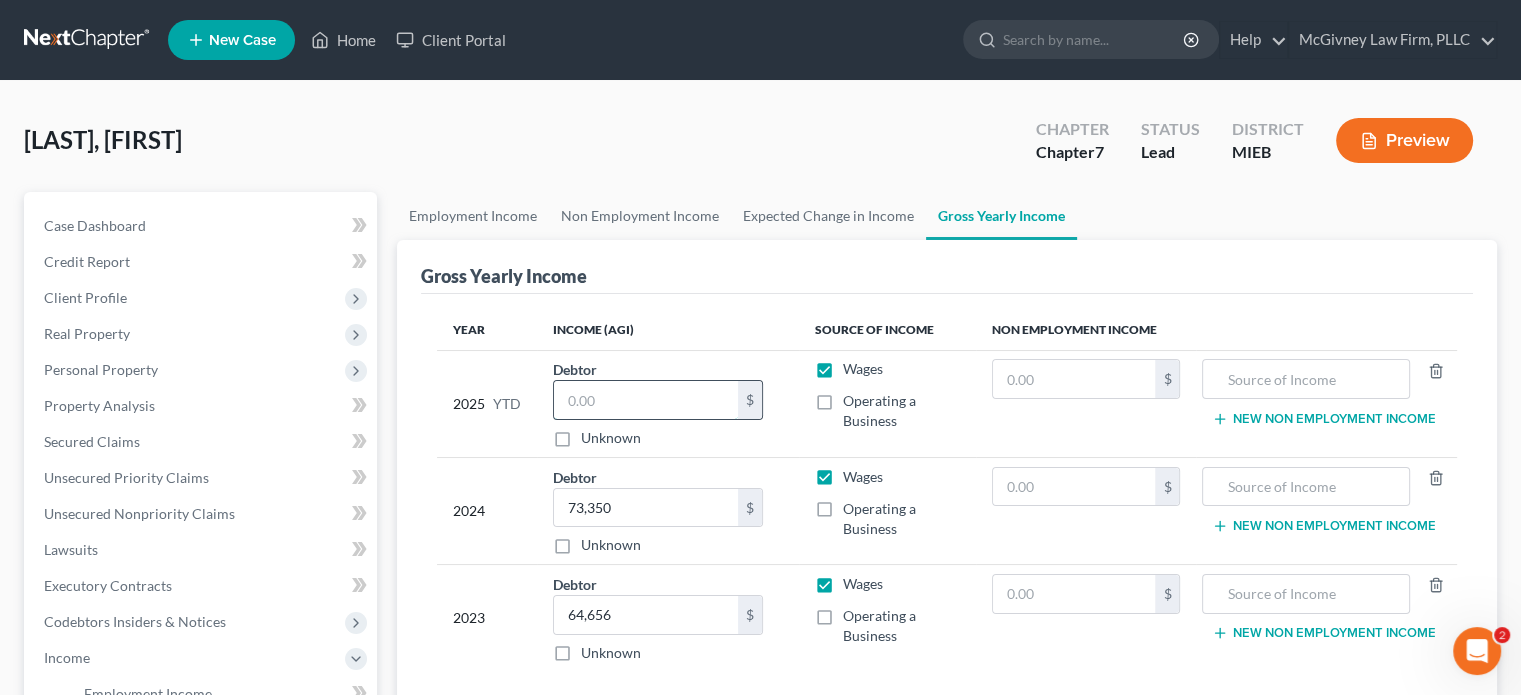 click at bounding box center [646, 400] 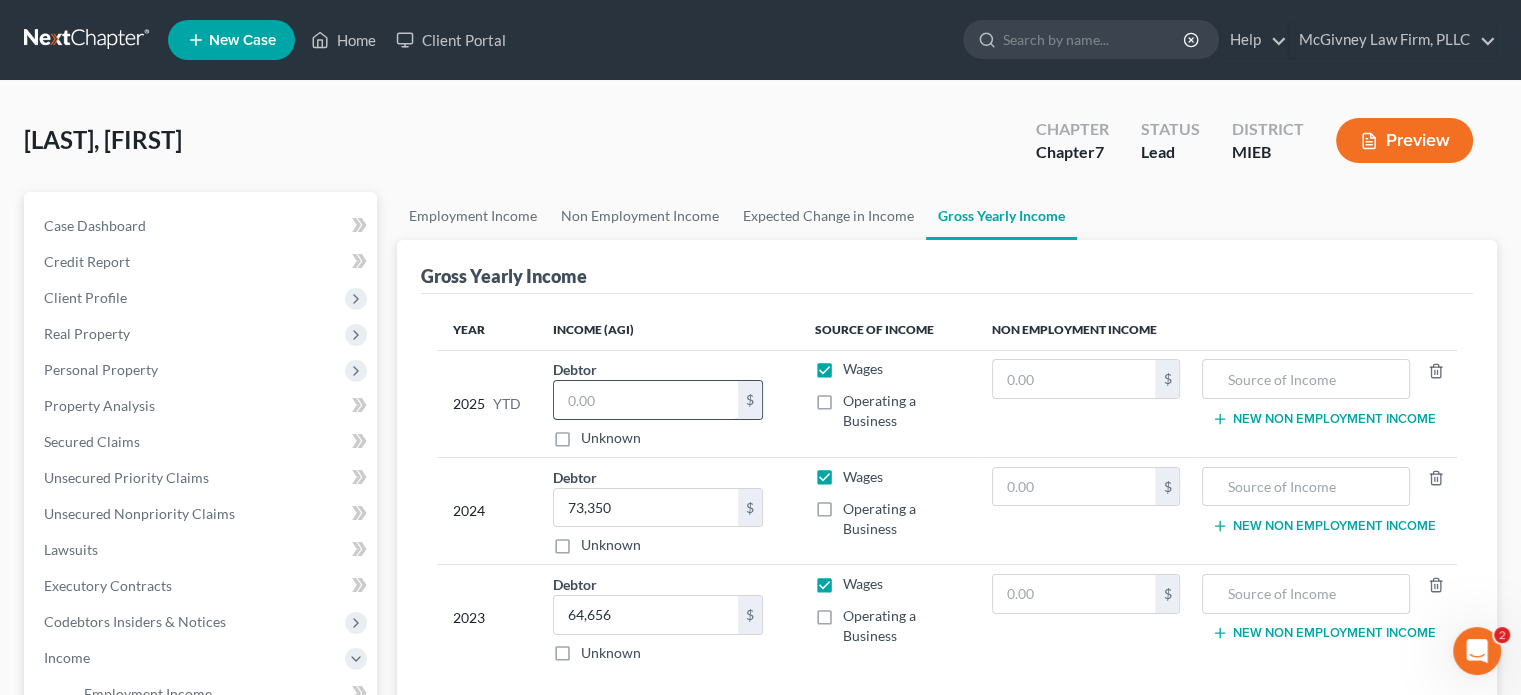 click at bounding box center [646, 400] 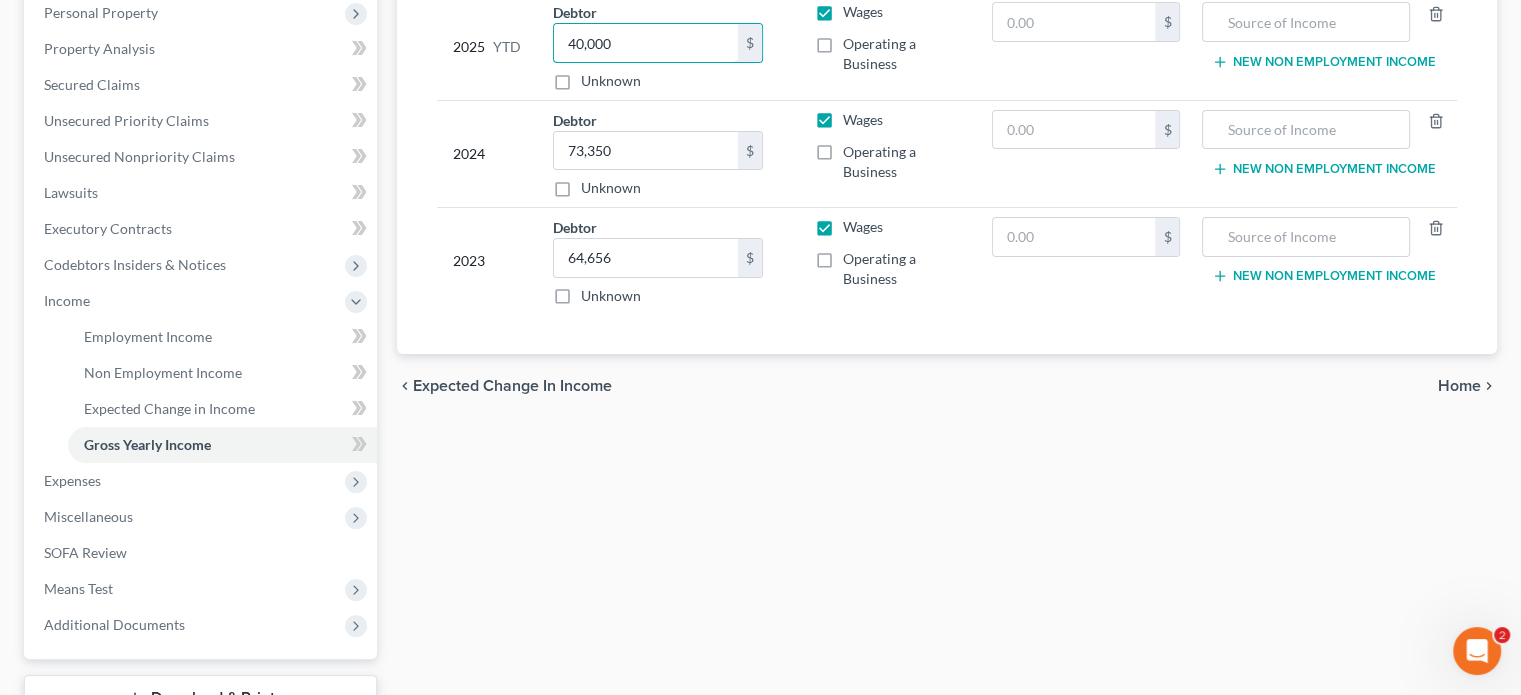 scroll, scrollTop: 400, scrollLeft: 0, axis: vertical 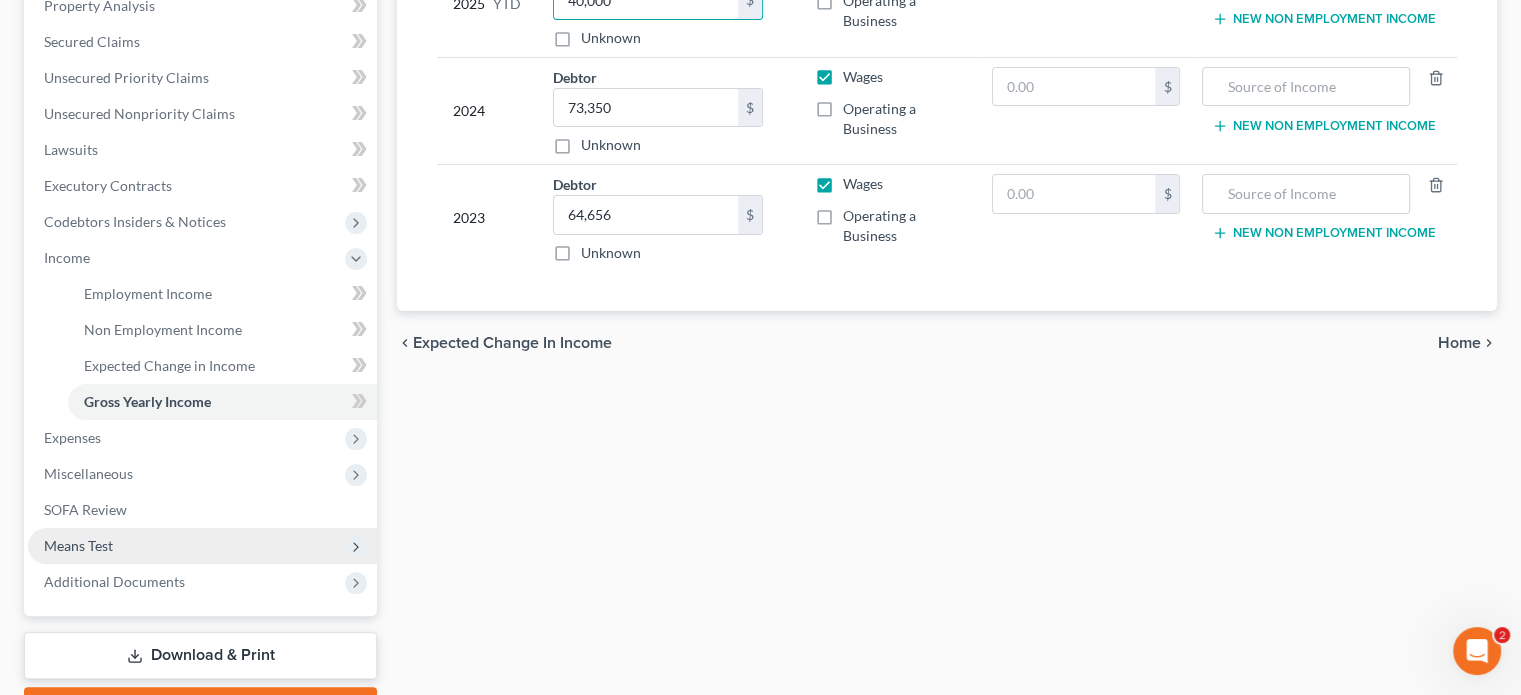 type on "40,000" 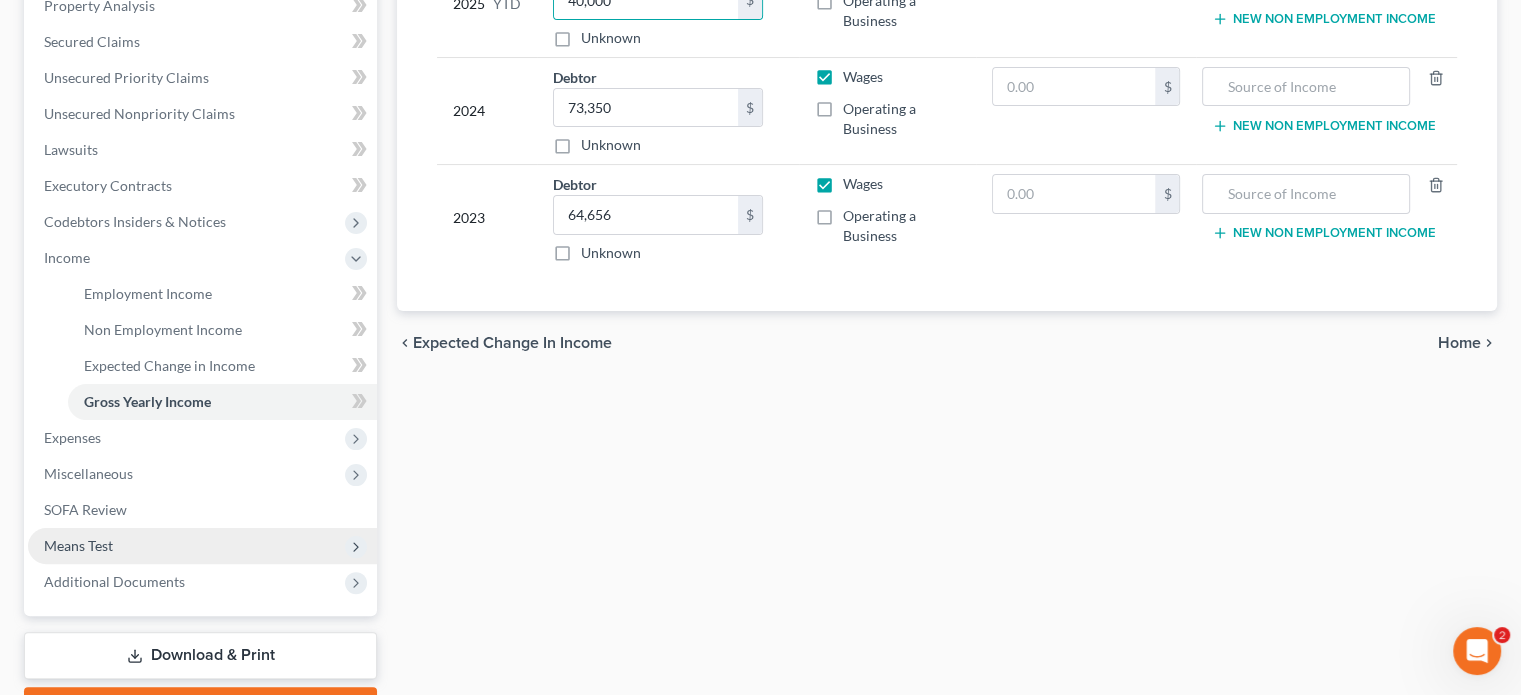 click on "Means Test" at bounding box center [78, 545] 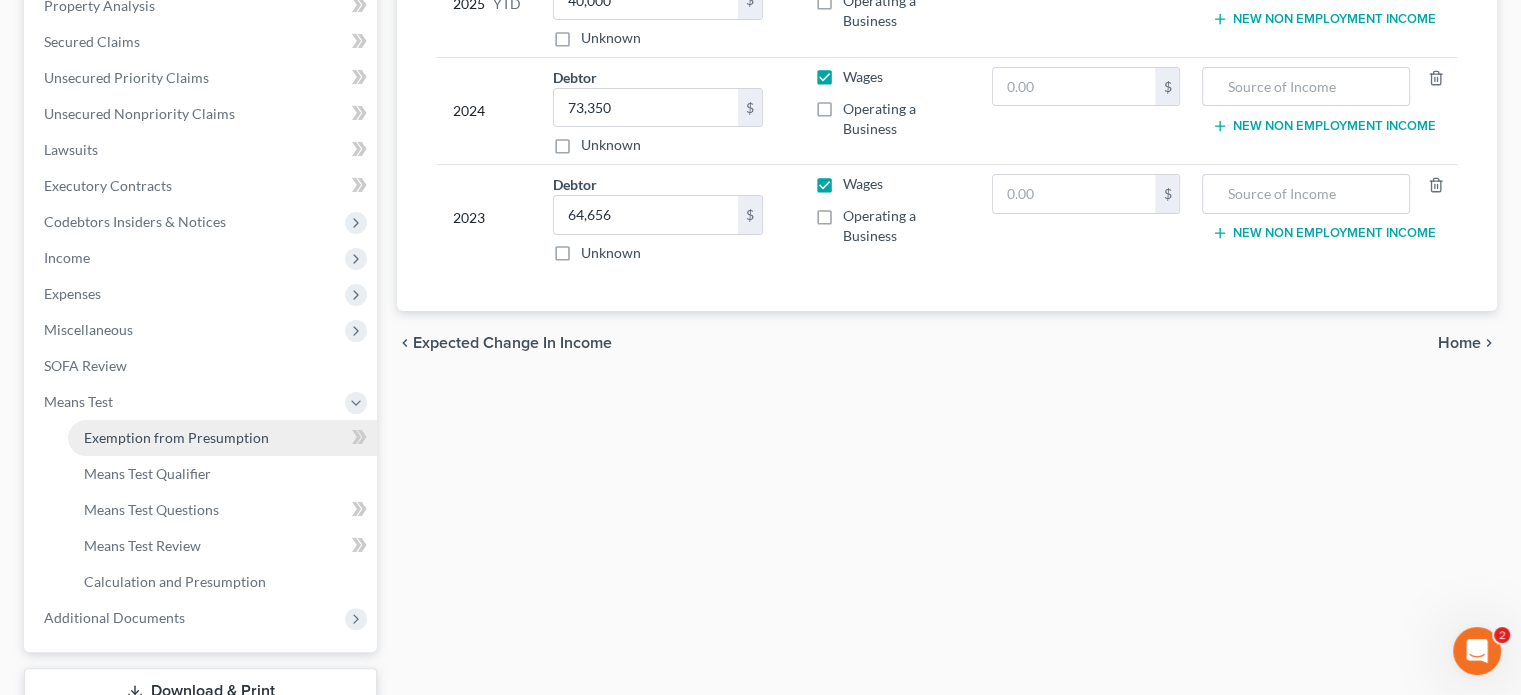 click on "Exemption from Presumption" at bounding box center [176, 437] 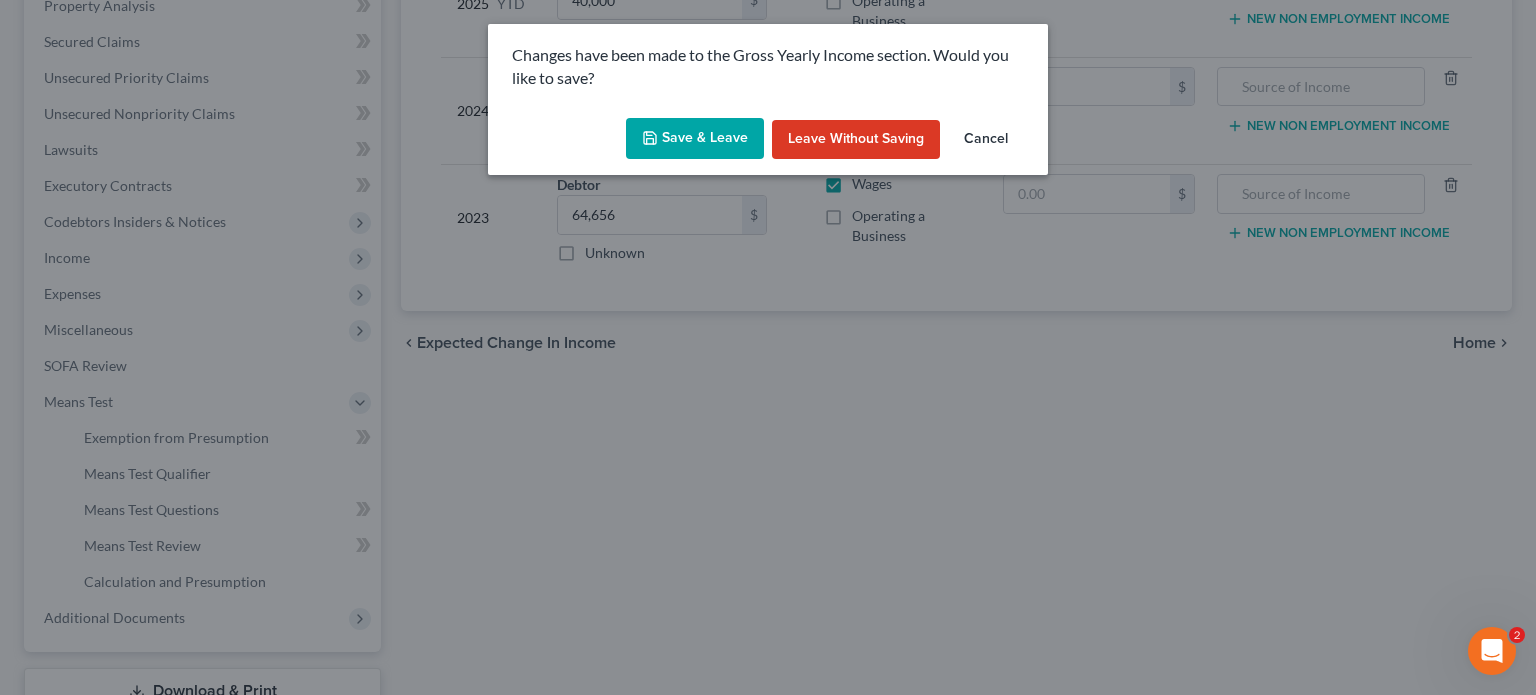 click 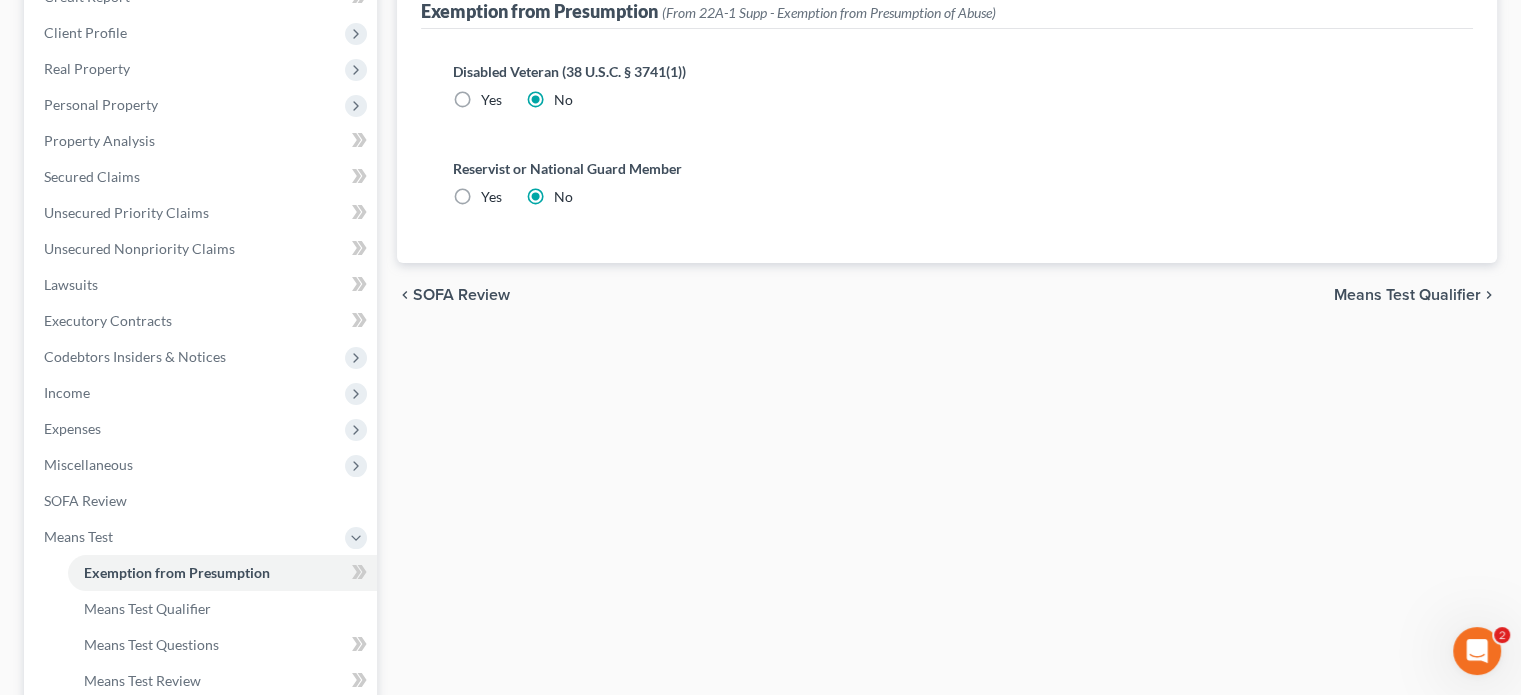 scroll, scrollTop: 0, scrollLeft: 0, axis: both 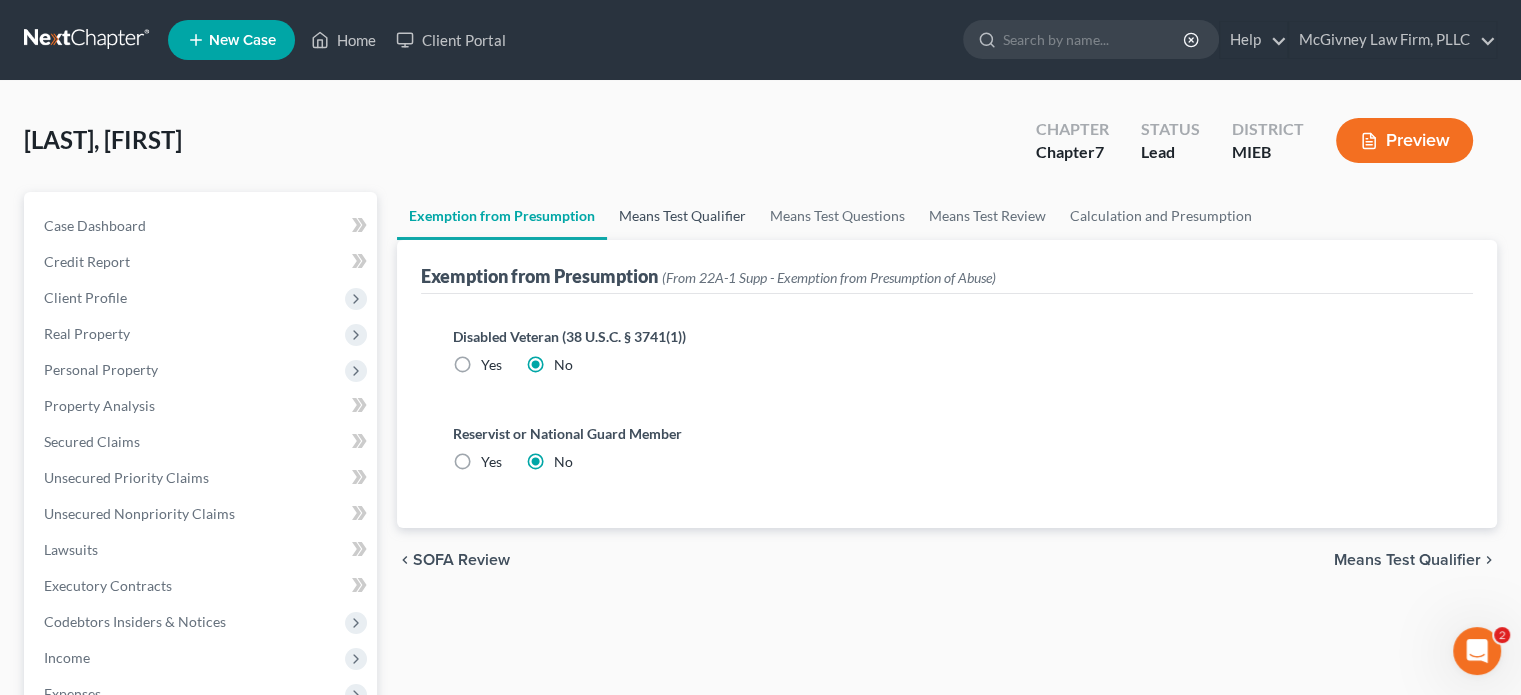 click on "Means Test Qualifier" at bounding box center [682, 216] 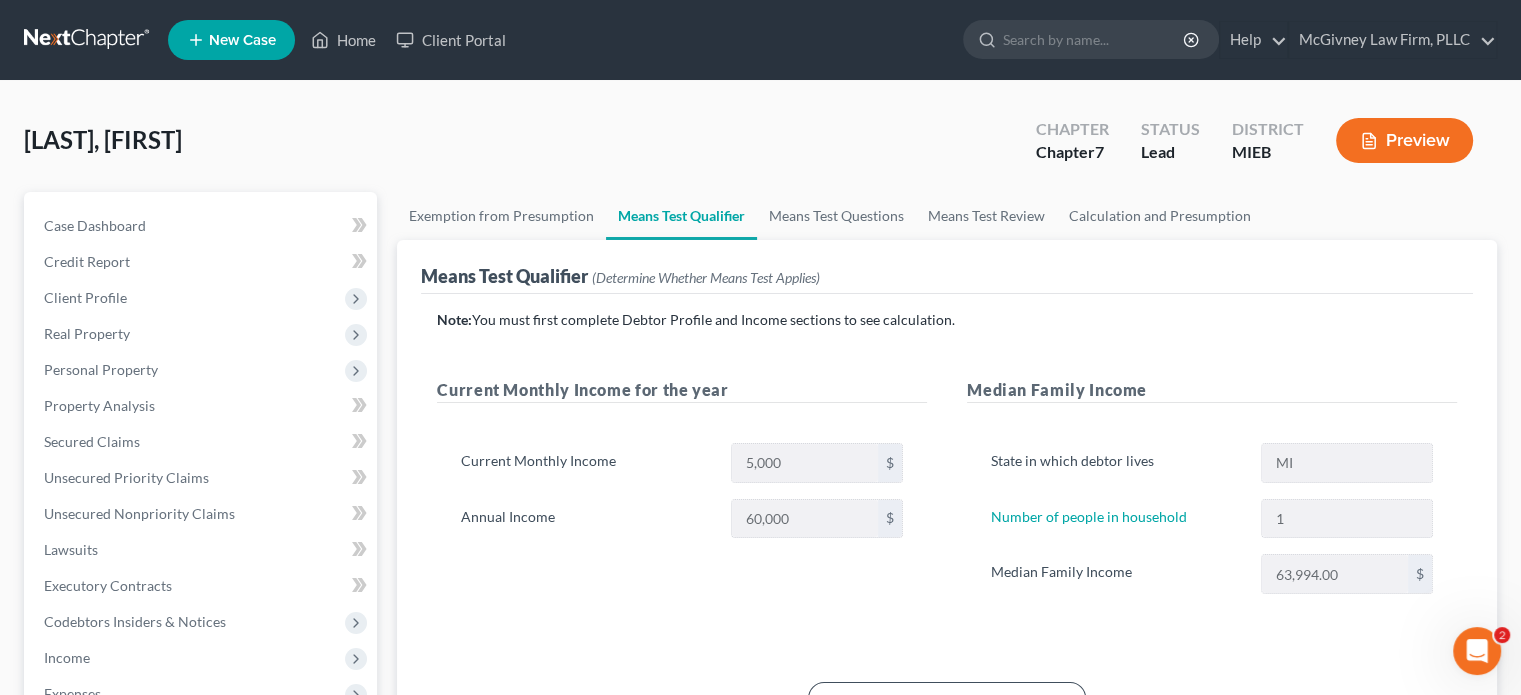 scroll, scrollTop: 100, scrollLeft: 0, axis: vertical 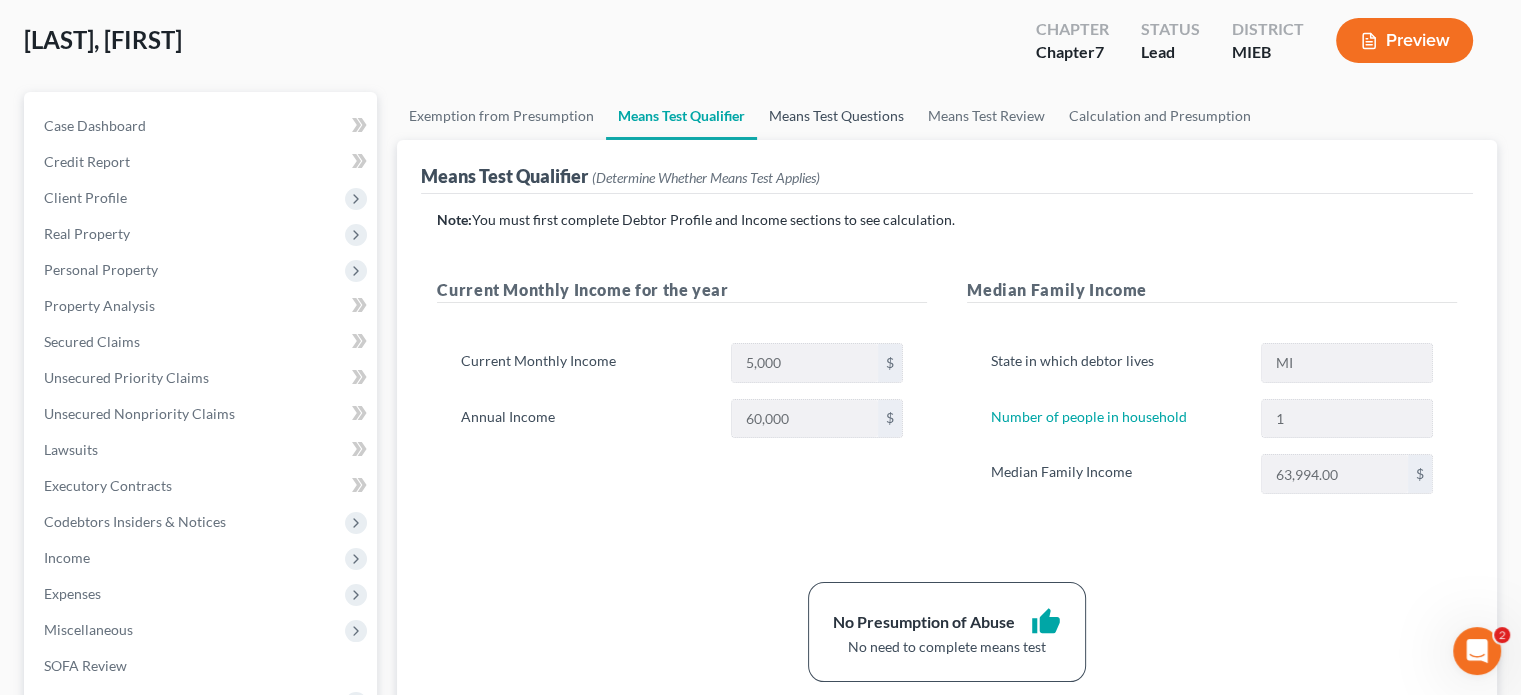 click on "Means Test Questions" at bounding box center (836, 116) 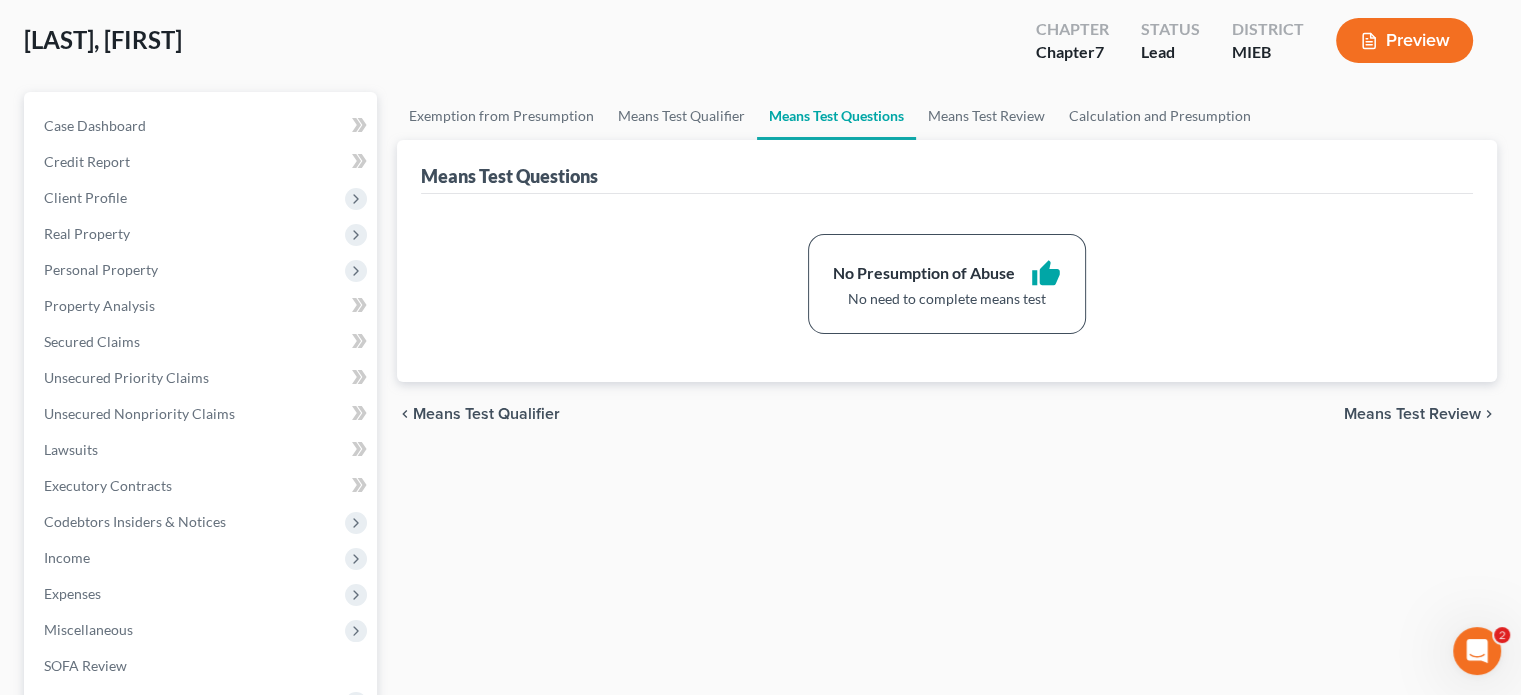 scroll, scrollTop: 0, scrollLeft: 0, axis: both 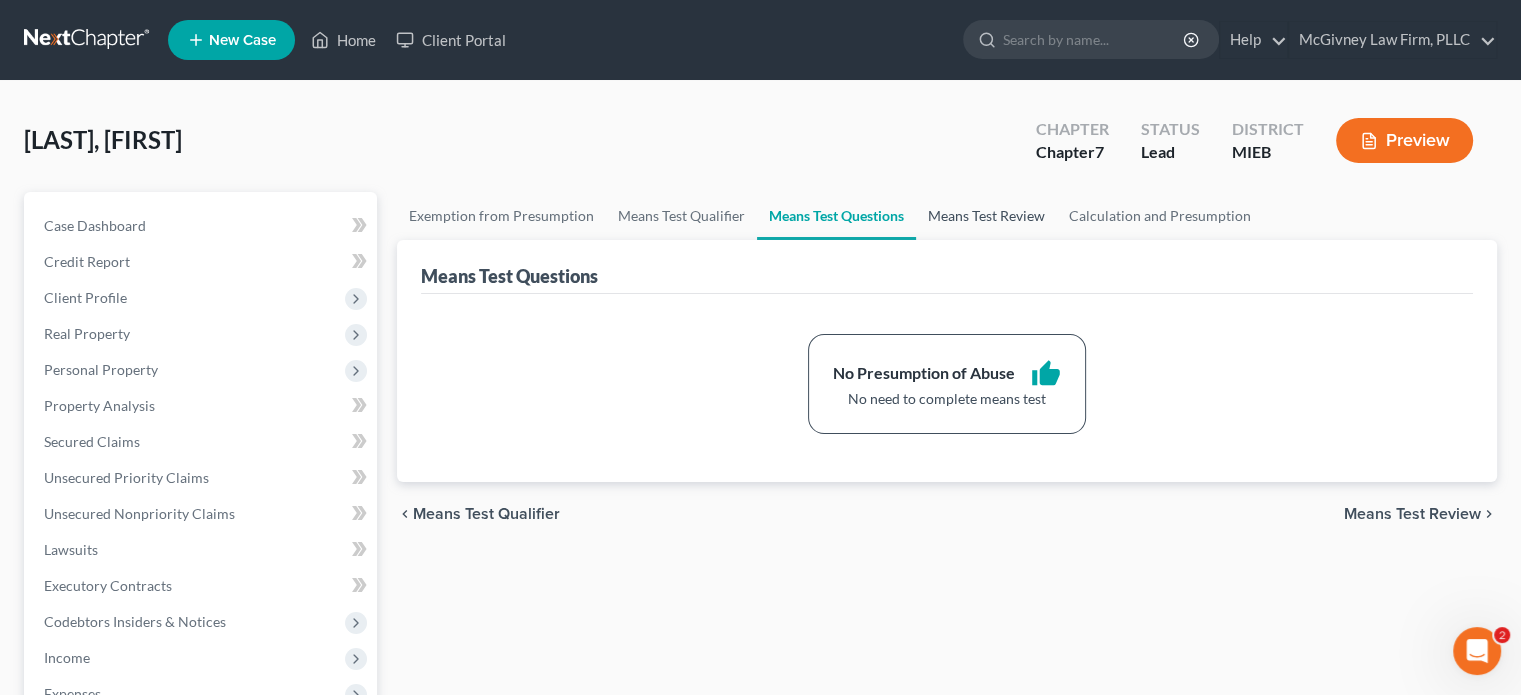 click on "Means Test Review" at bounding box center [986, 216] 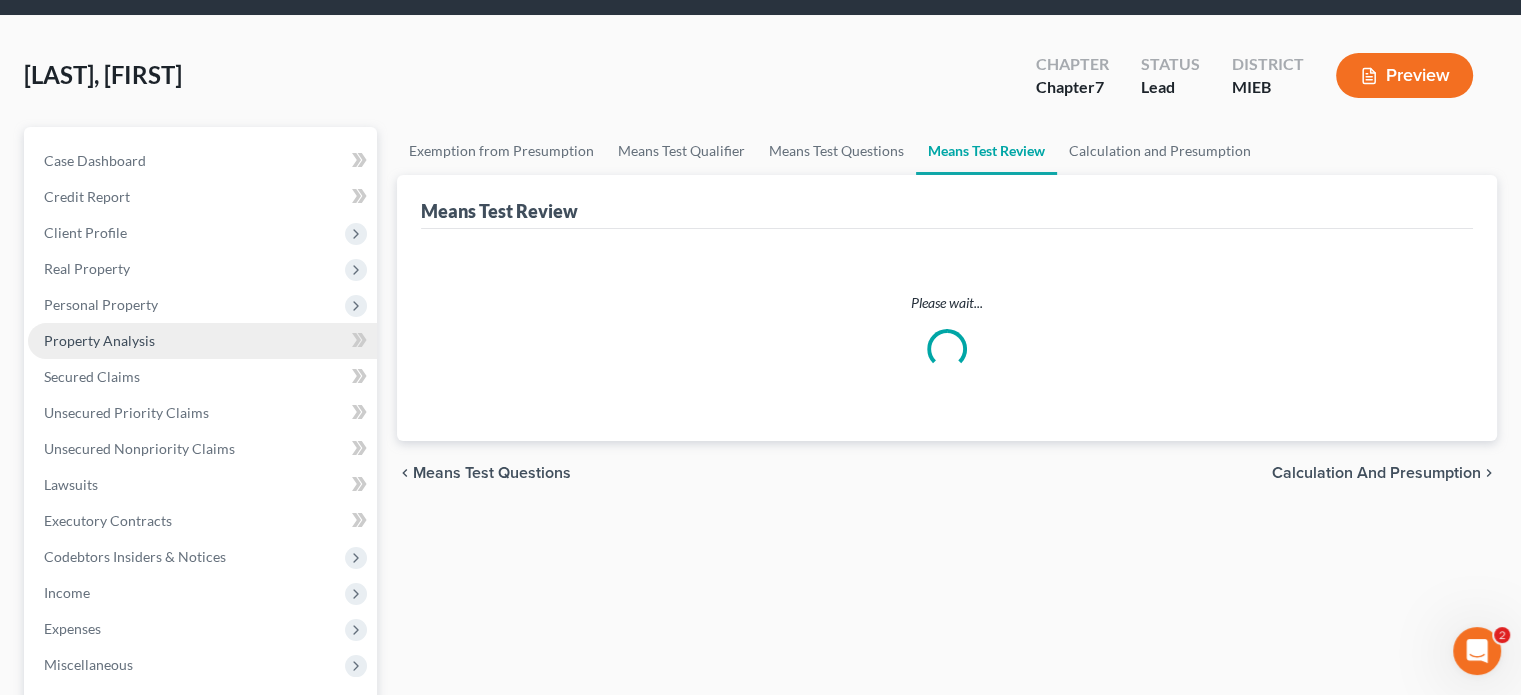 scroll, scrollTop: 100, scrollLeft: 0, axis: vertical 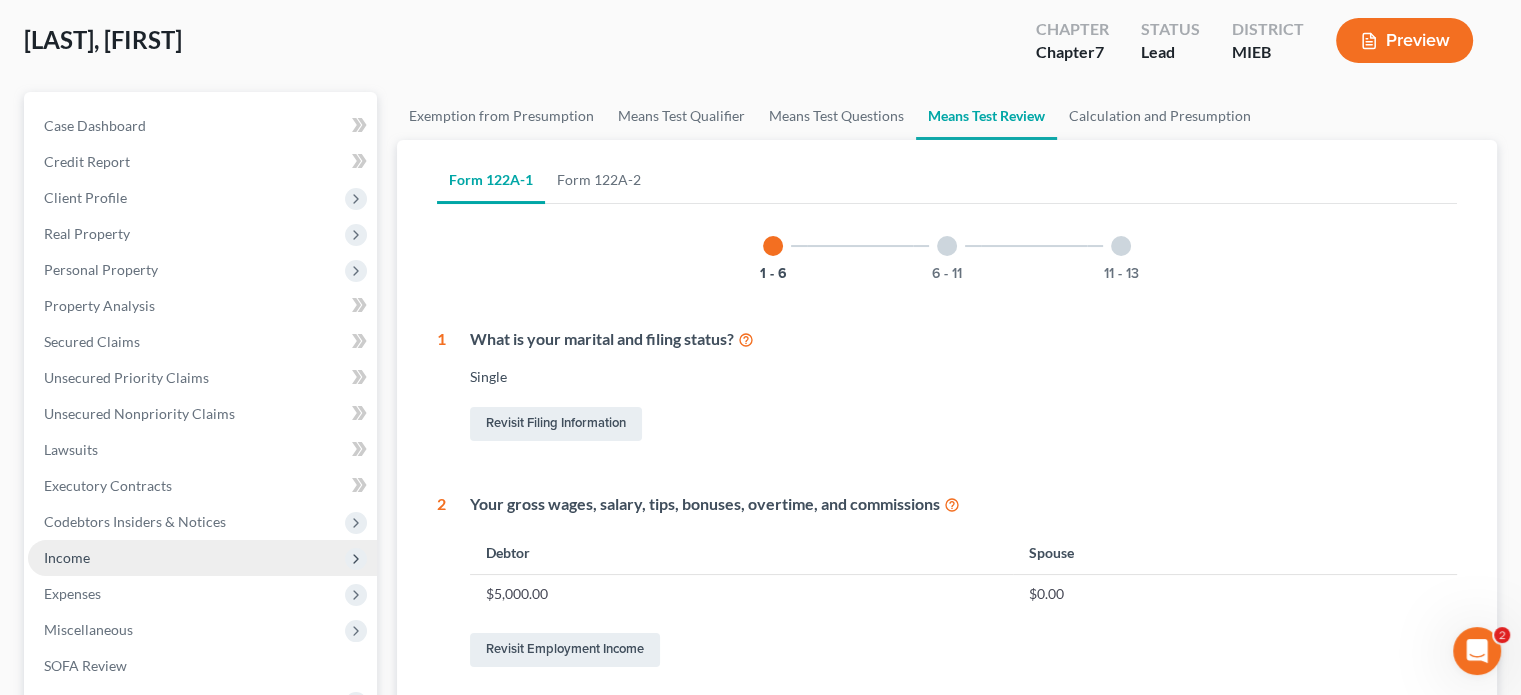 click on "Income" at bounding box center (202, 558) 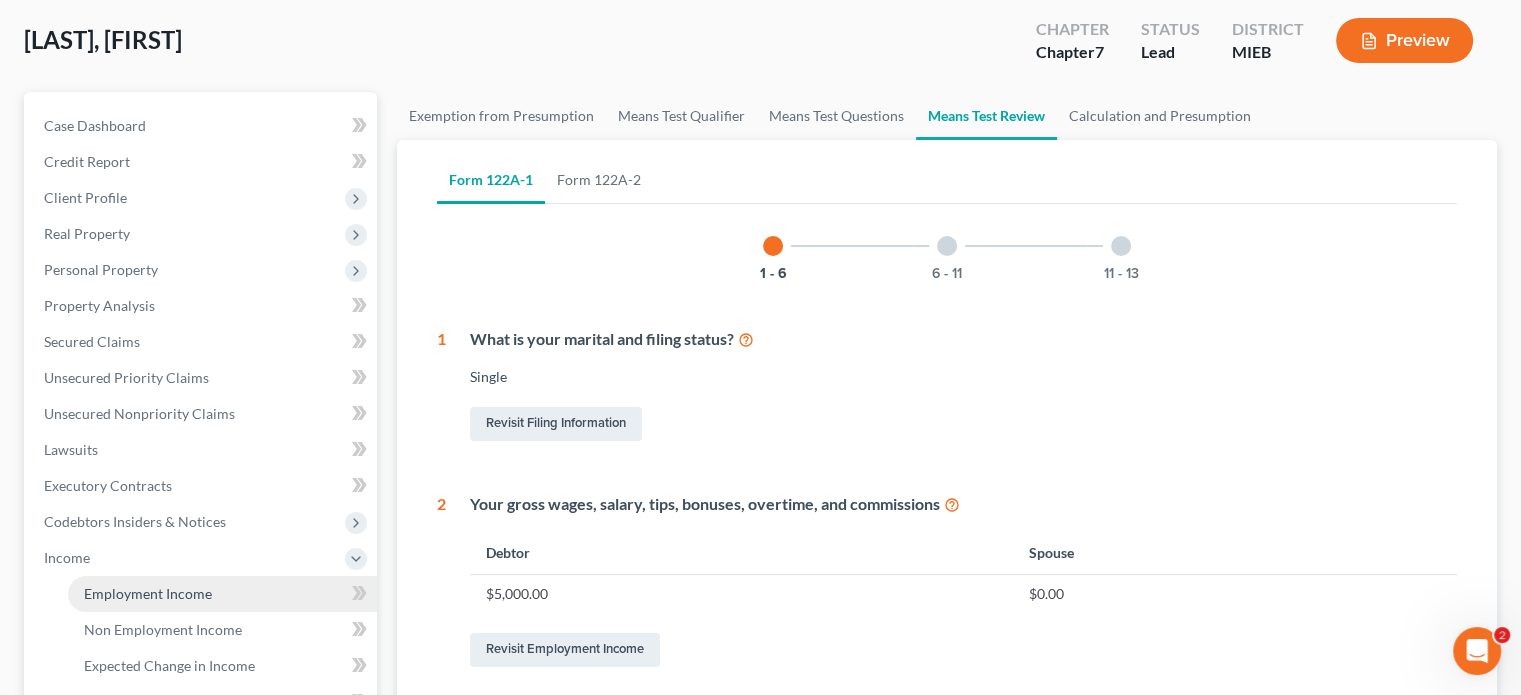 click on "Employment Income" at bounding box center (148, 593) 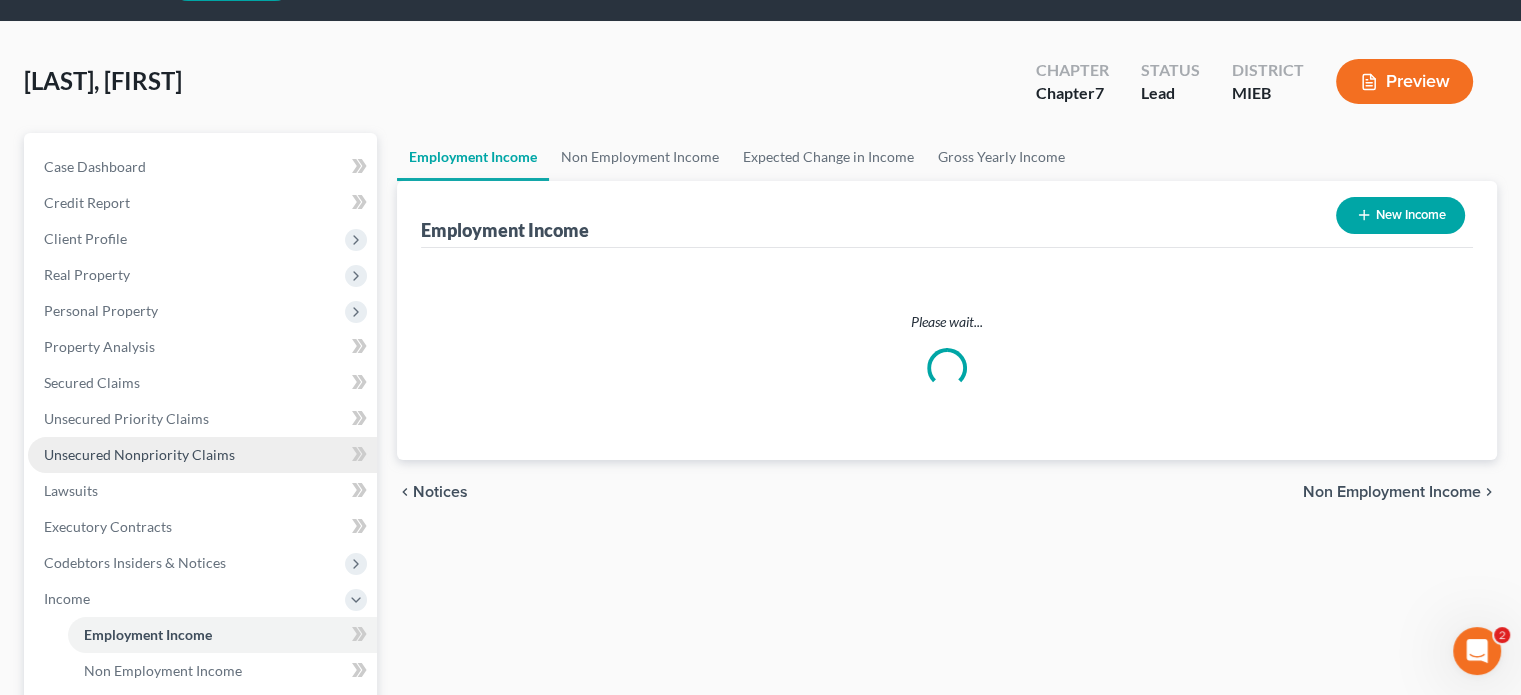 scroll, scrollTop: 0, scrollLeft: 0, axis: both 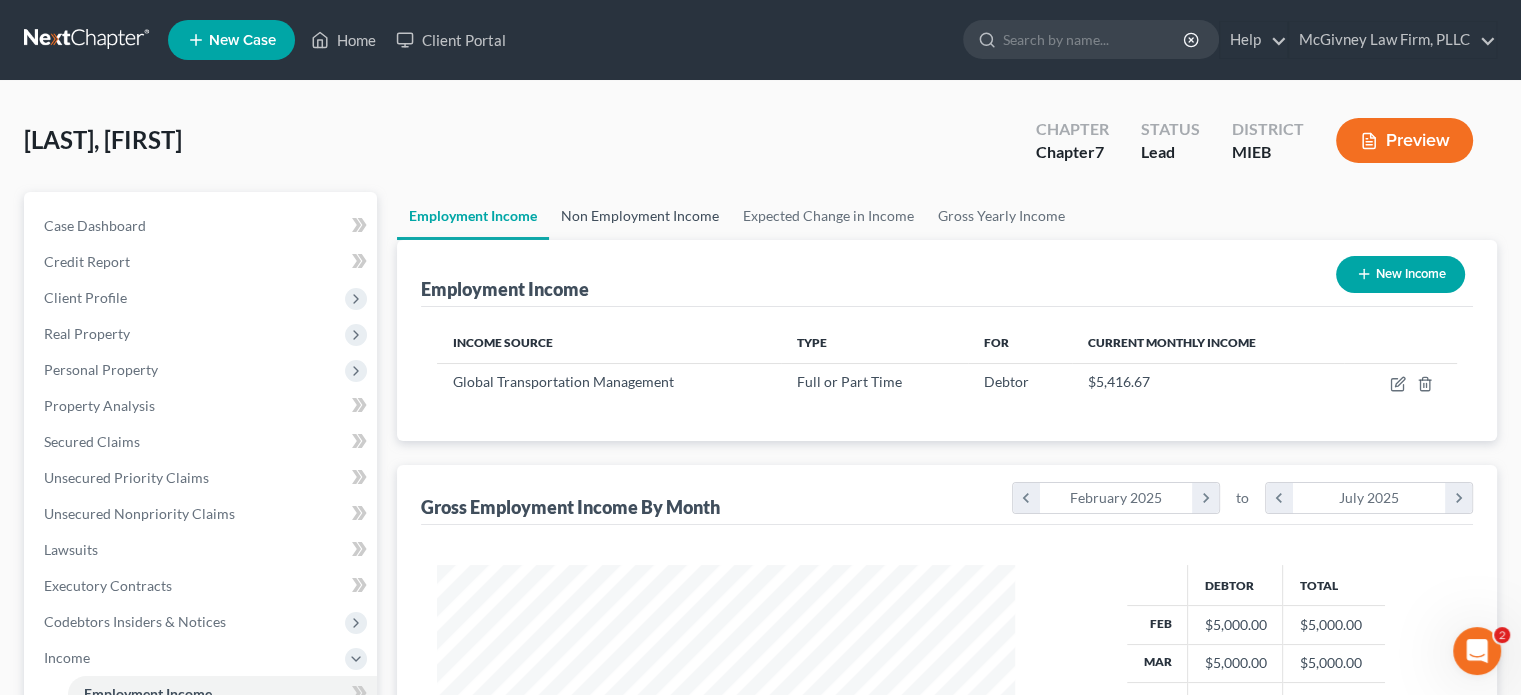 click on "Non Employment Income" at bounding box center (640, 216) 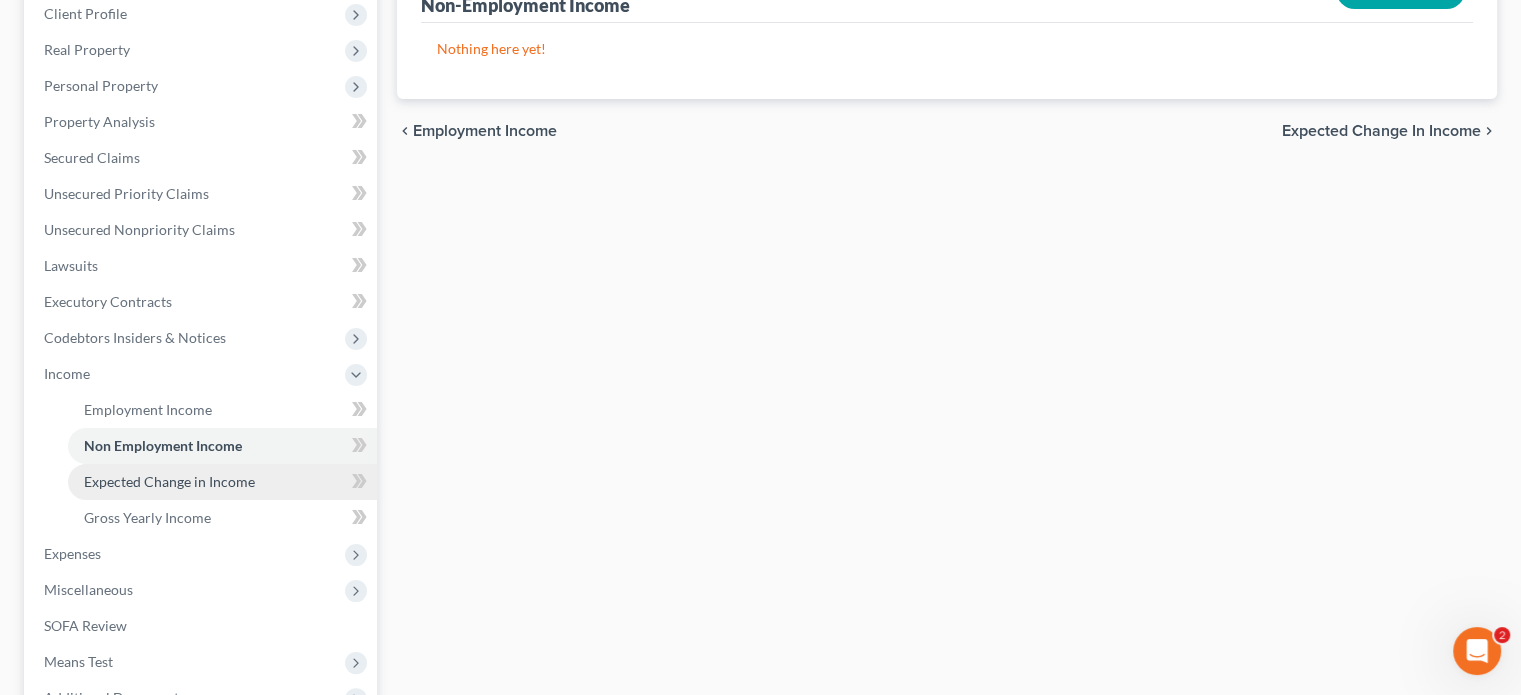 scroll, scrollTop: 300, scrollLeft: 0, axis: vertical 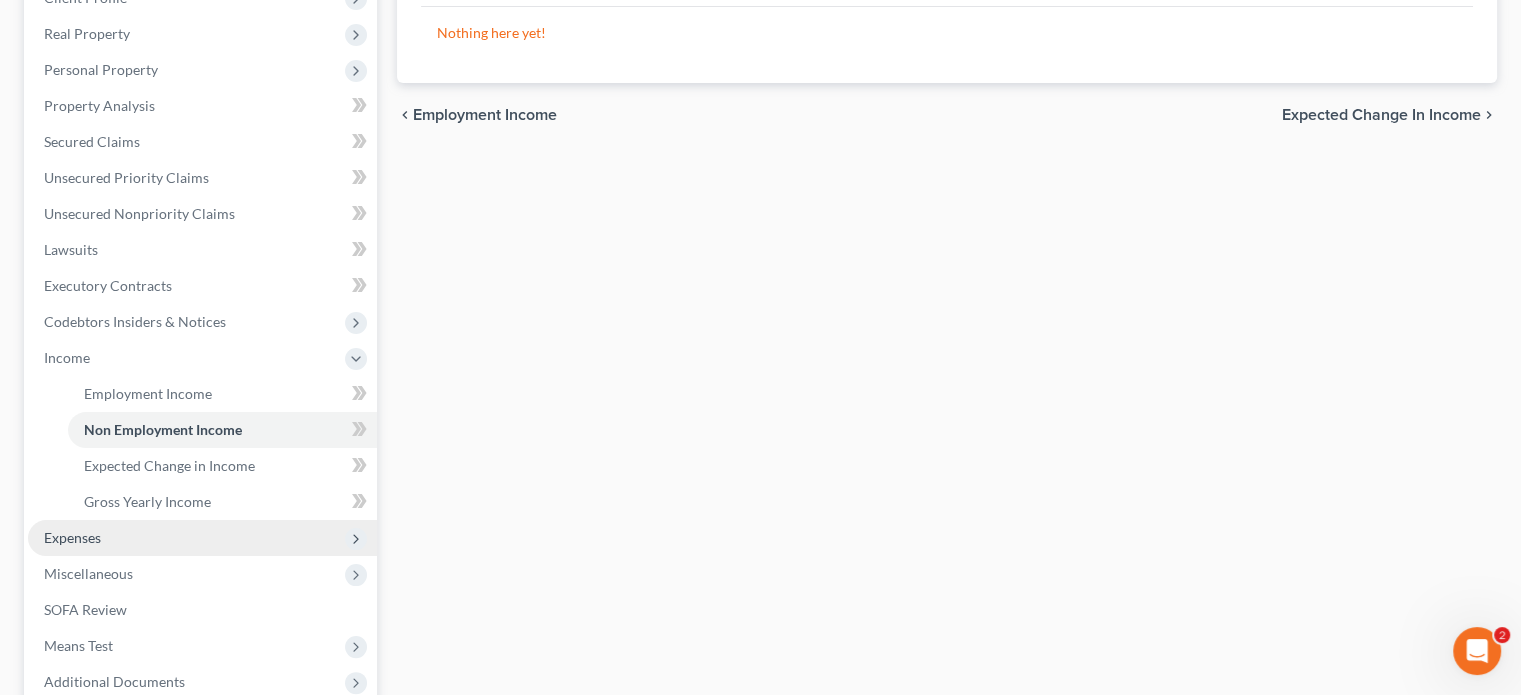 click on "Expenses" at bounding box center [202, 538] 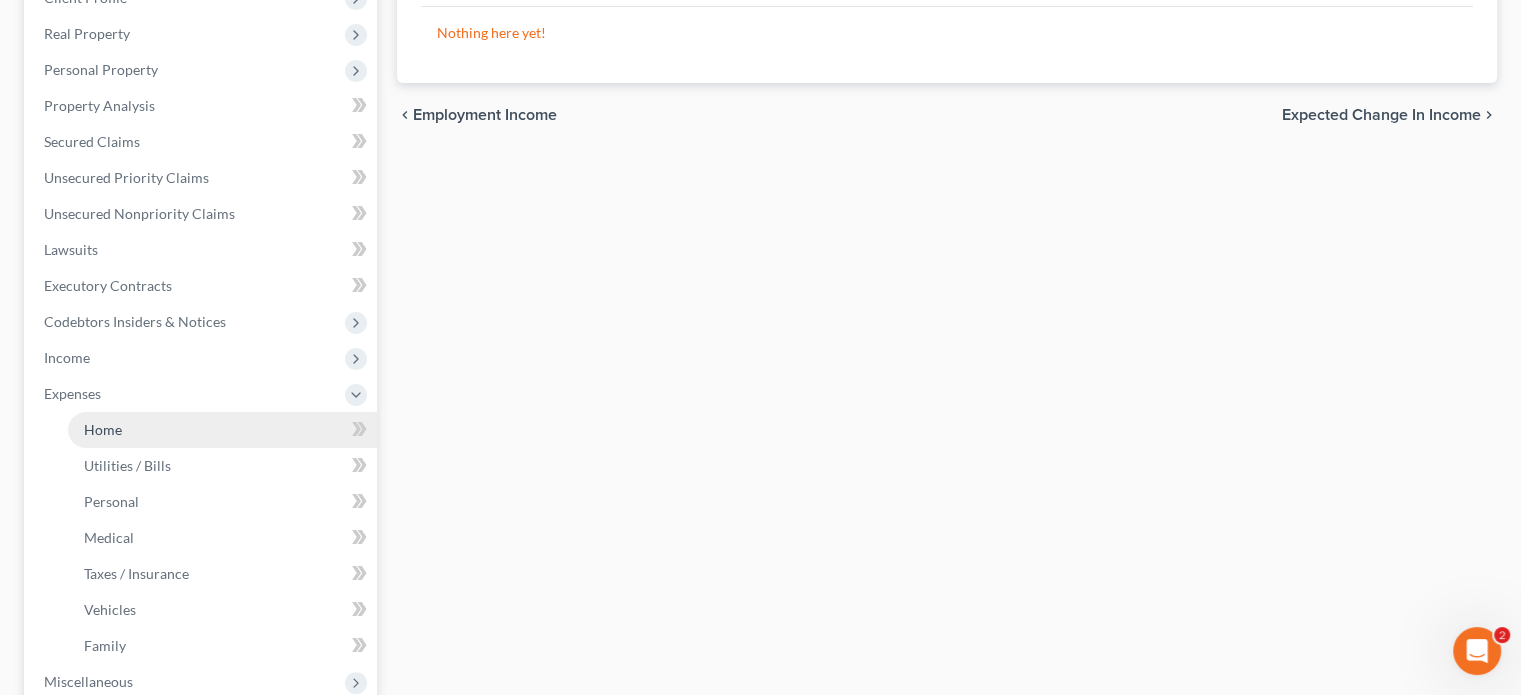 click on "Home" at bounding box center (222, 430) 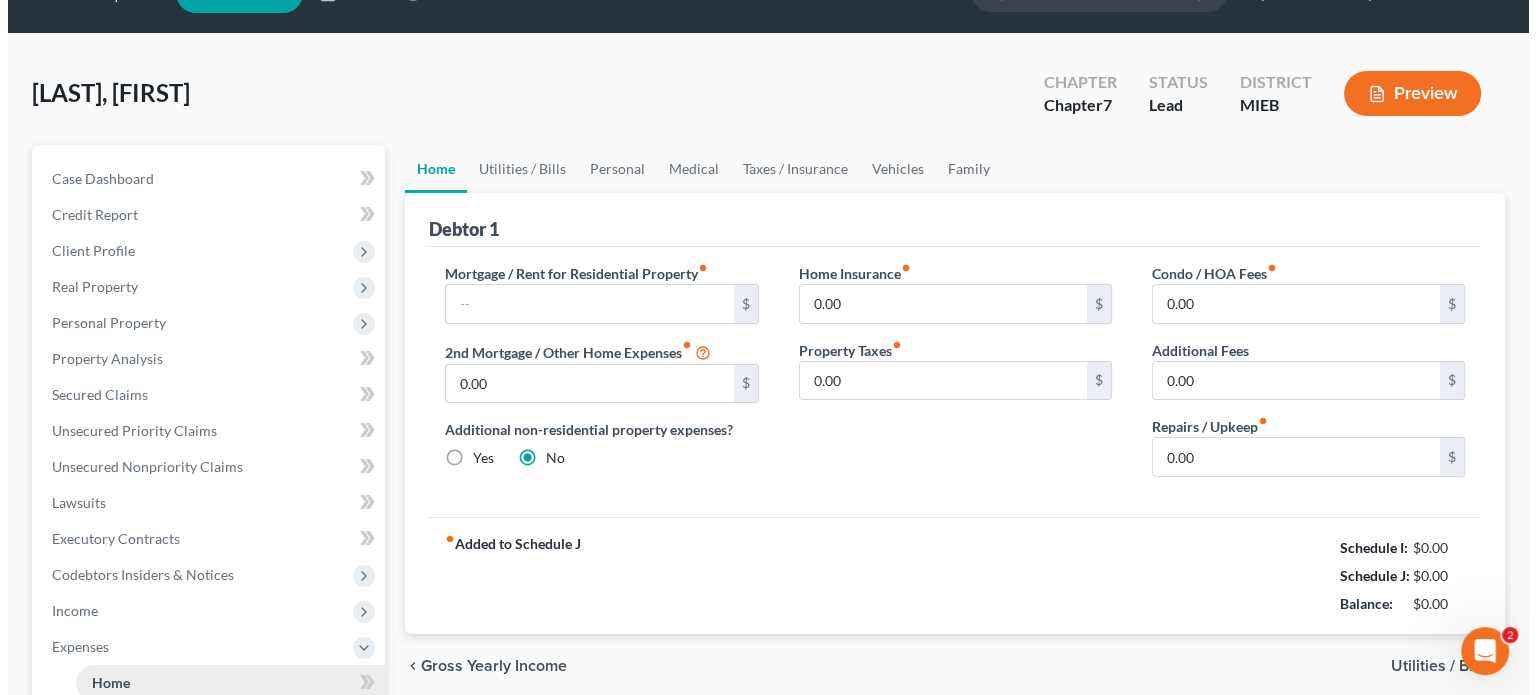 scroll, scrollTop: 0, scrollLeft: 0, axis: both 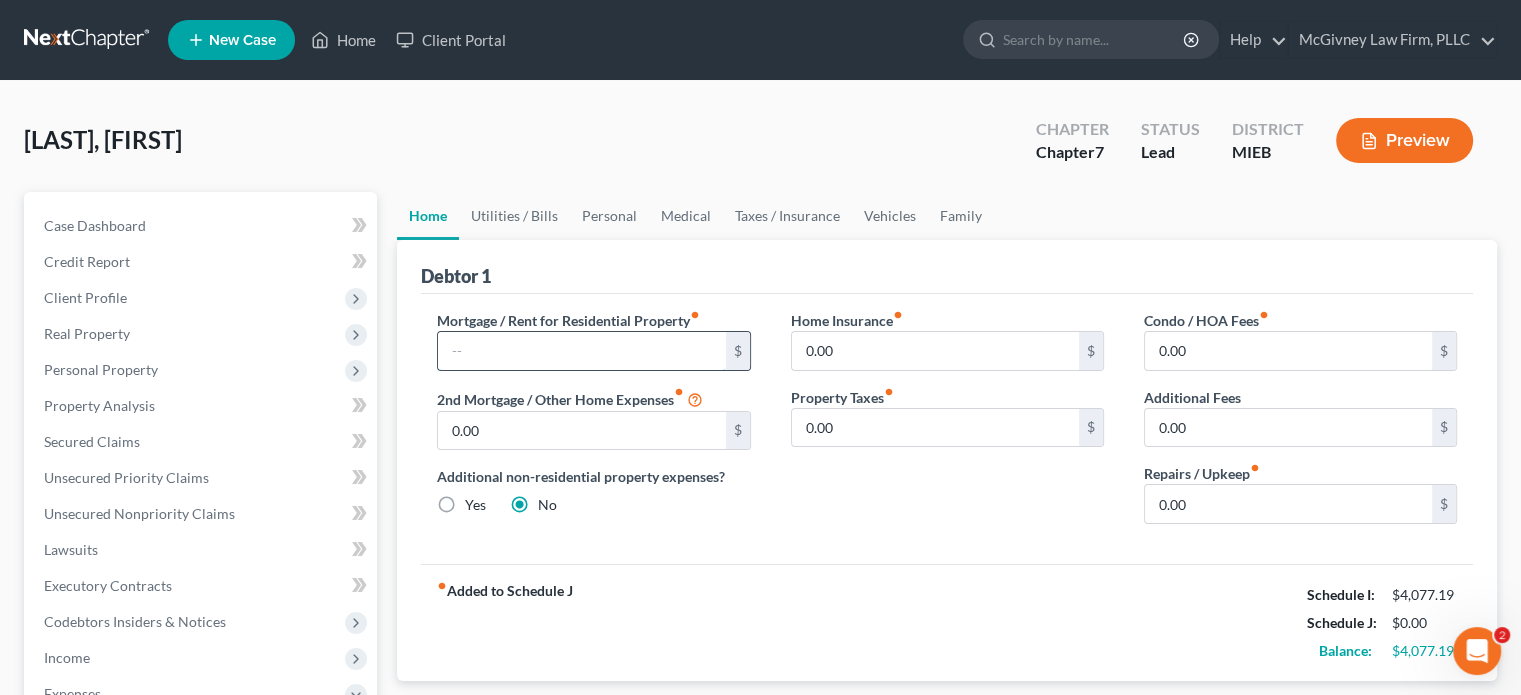 click at bounding box center (581, 351) 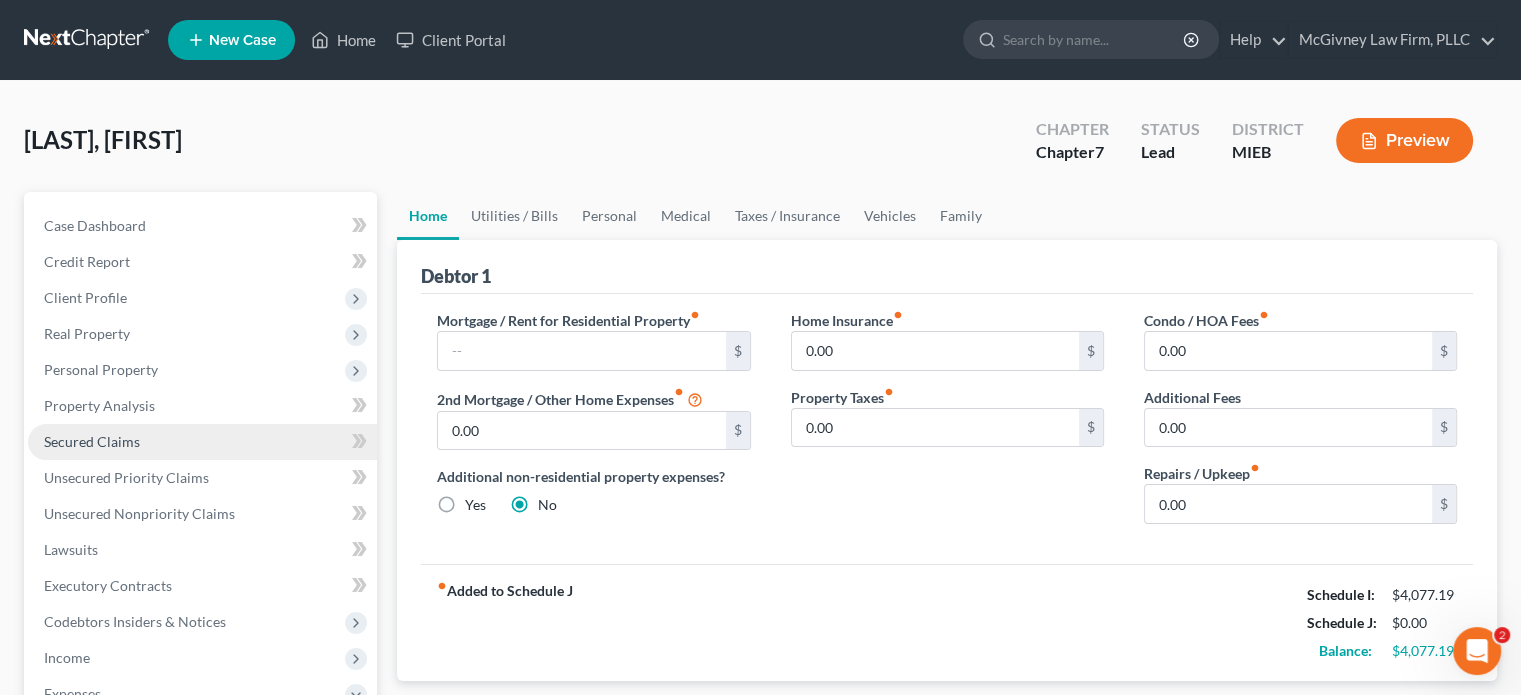 click on "Secured Claims" at bounding box center [92, 441] 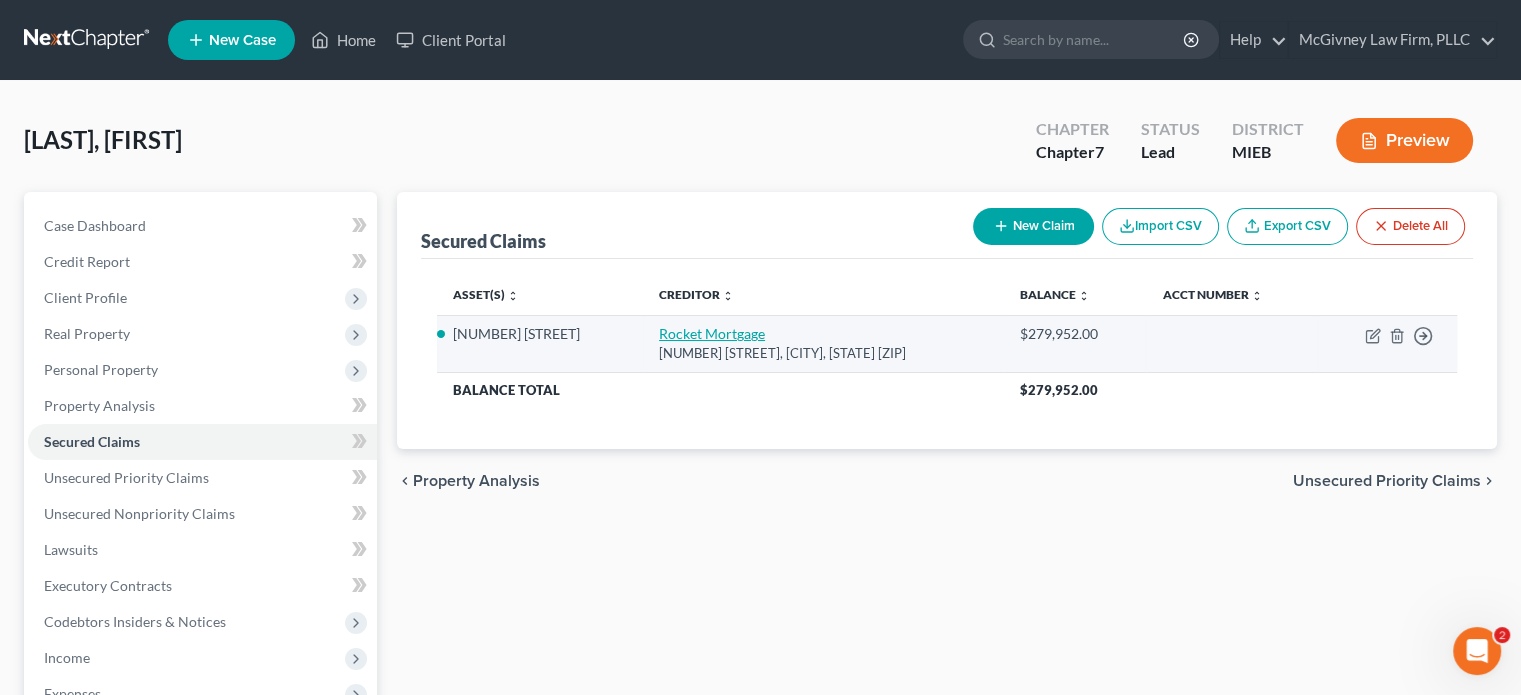 click on "Rocket Mortgage" at bounding box center (712, 333) 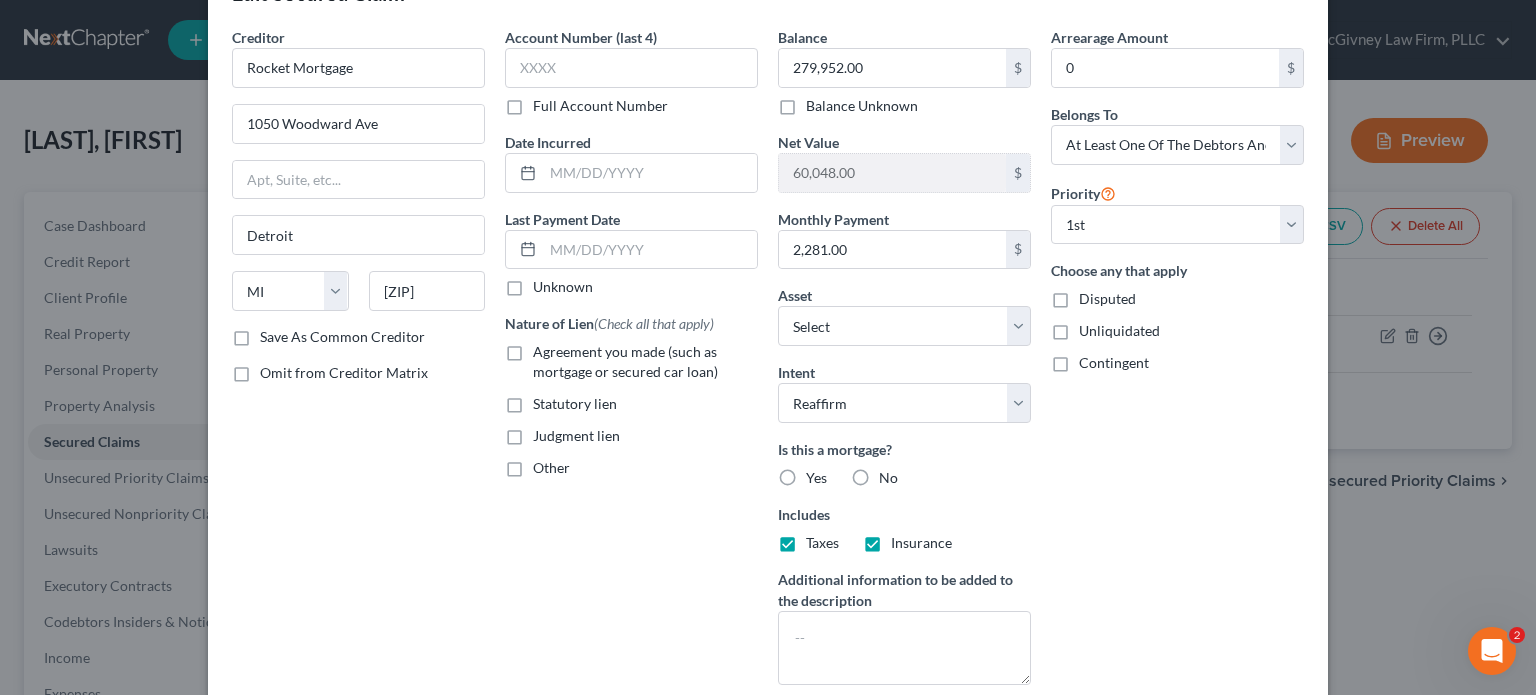 scroll, scrollTop: 100, scrollLeft: 0, axis: vertical 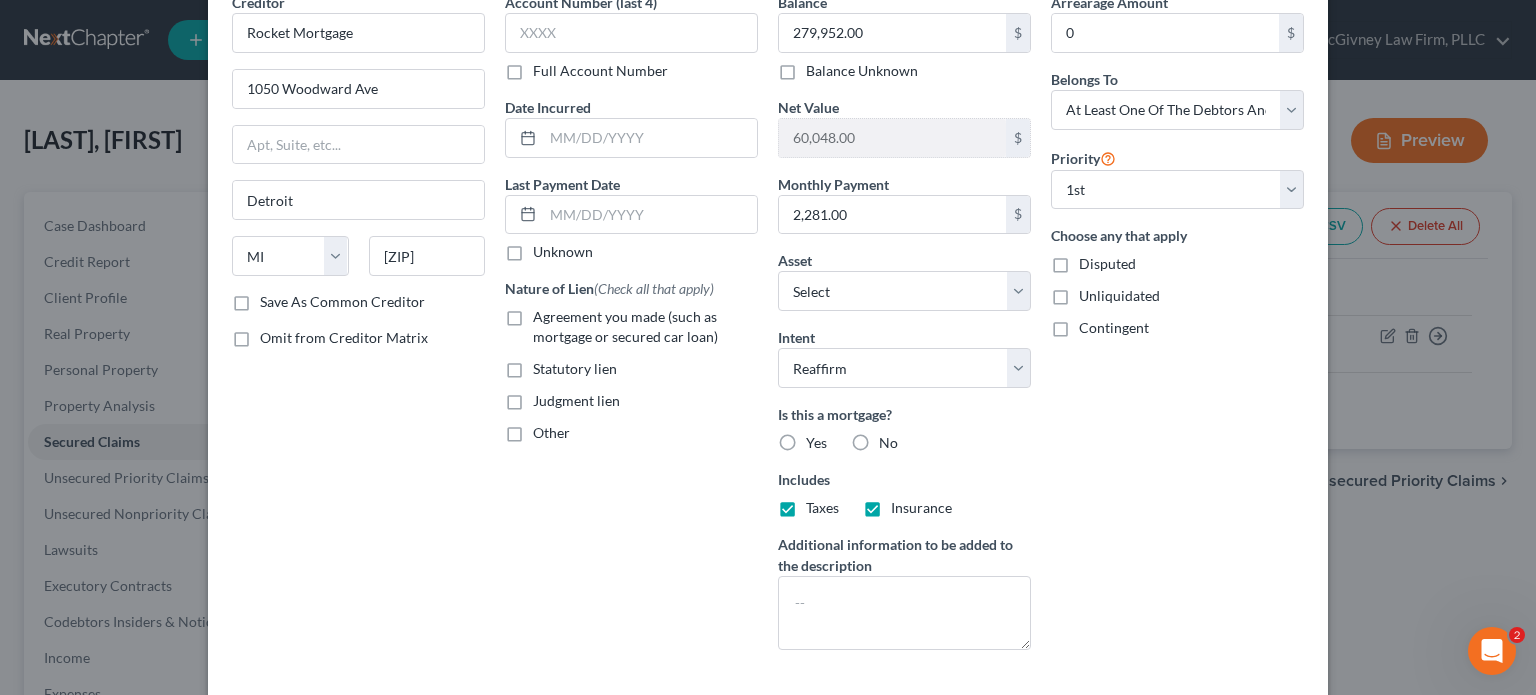 click on "Yes" at bounding box center (816, 443) 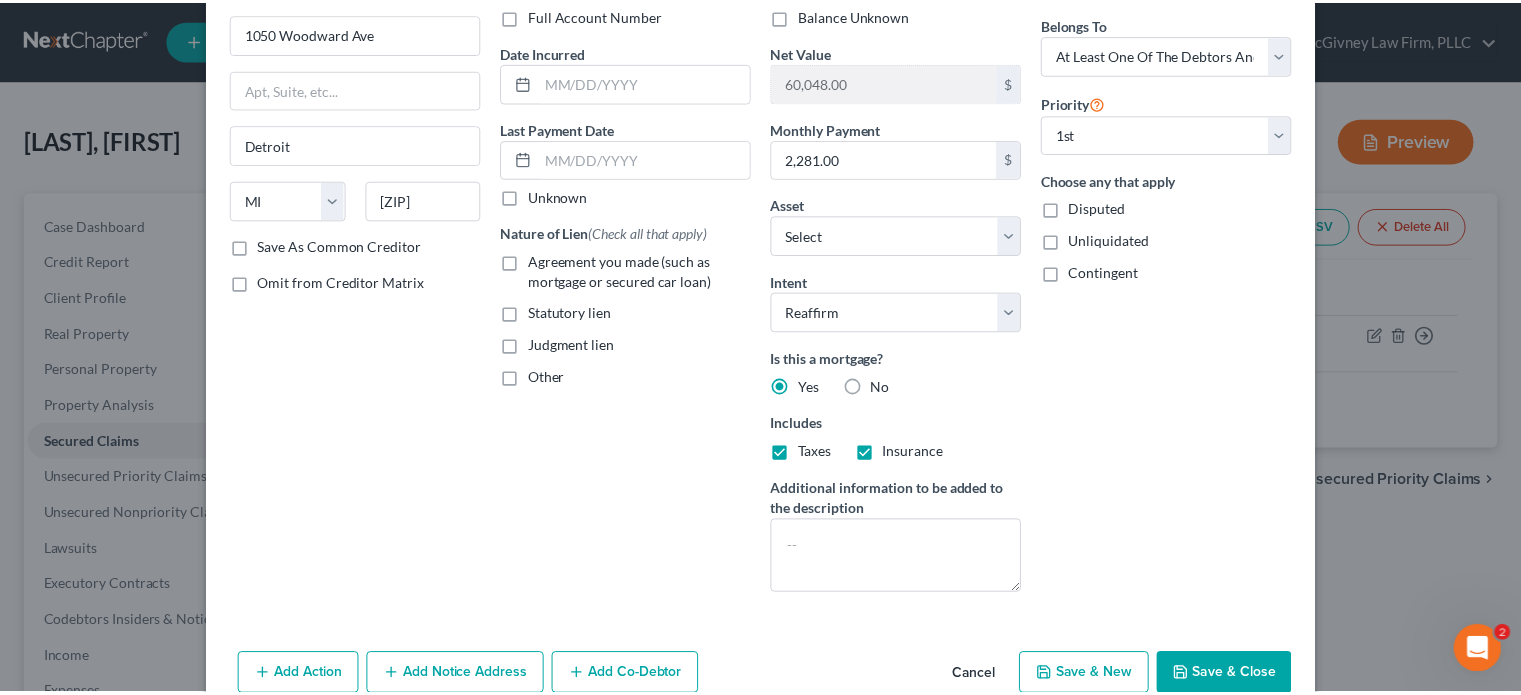 scroll, scrollTop: 210, scrollLeft: 0, axis: vertical 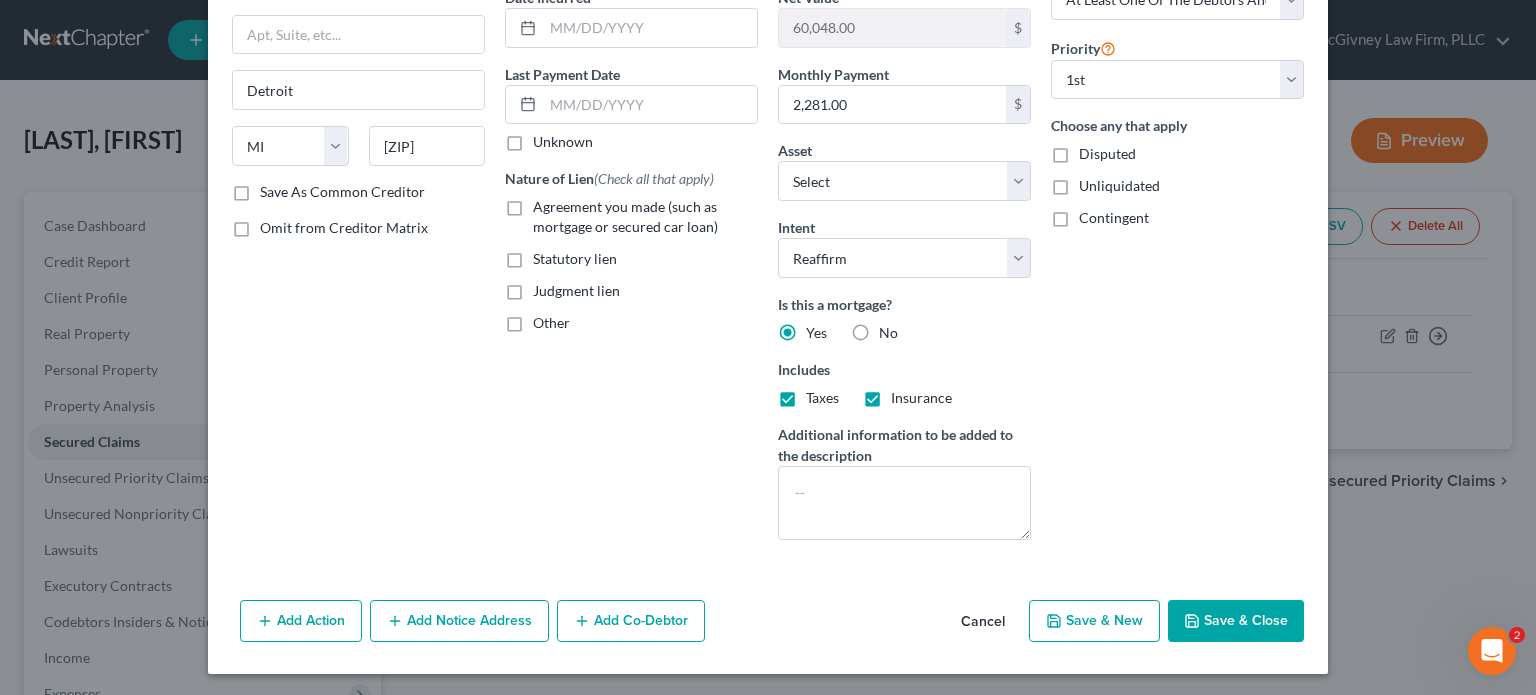 click on "Save & Close" at bounding box center [1236, 621] 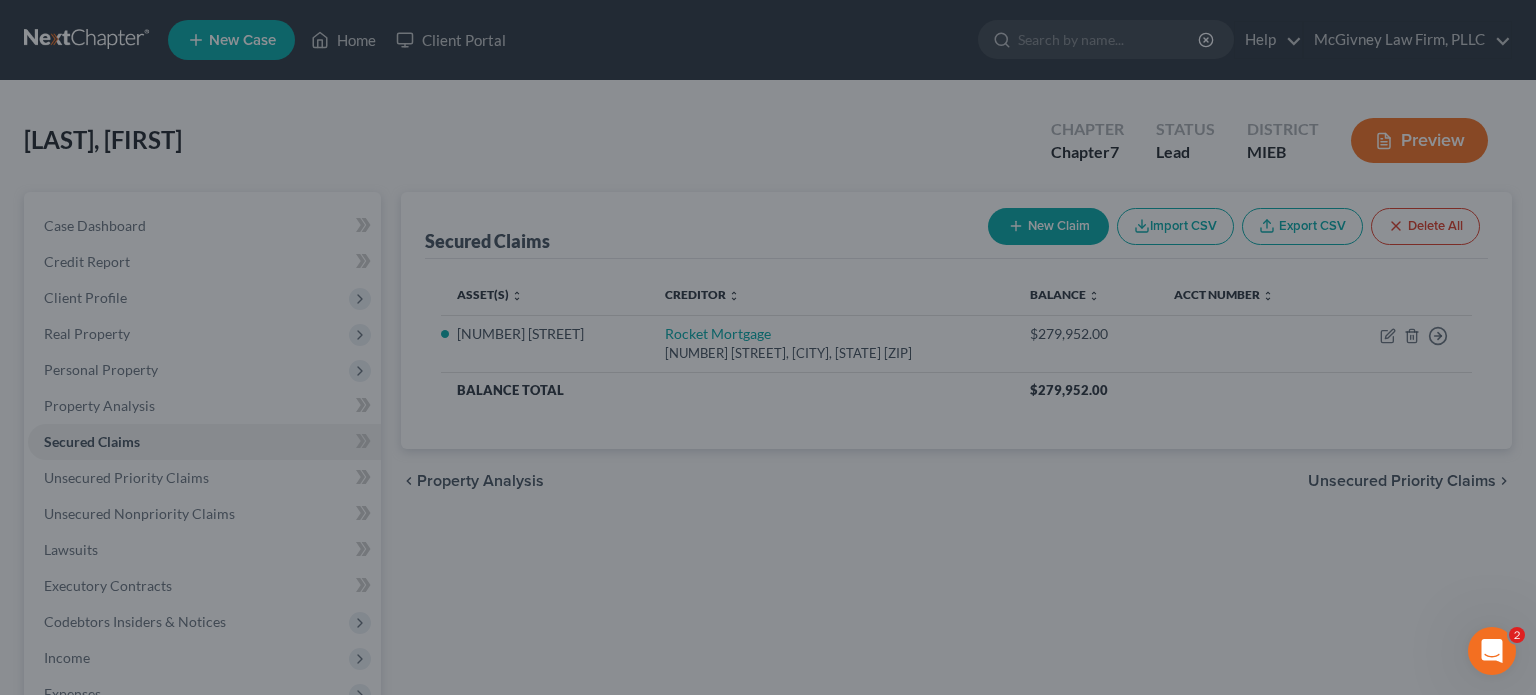 select on "2" 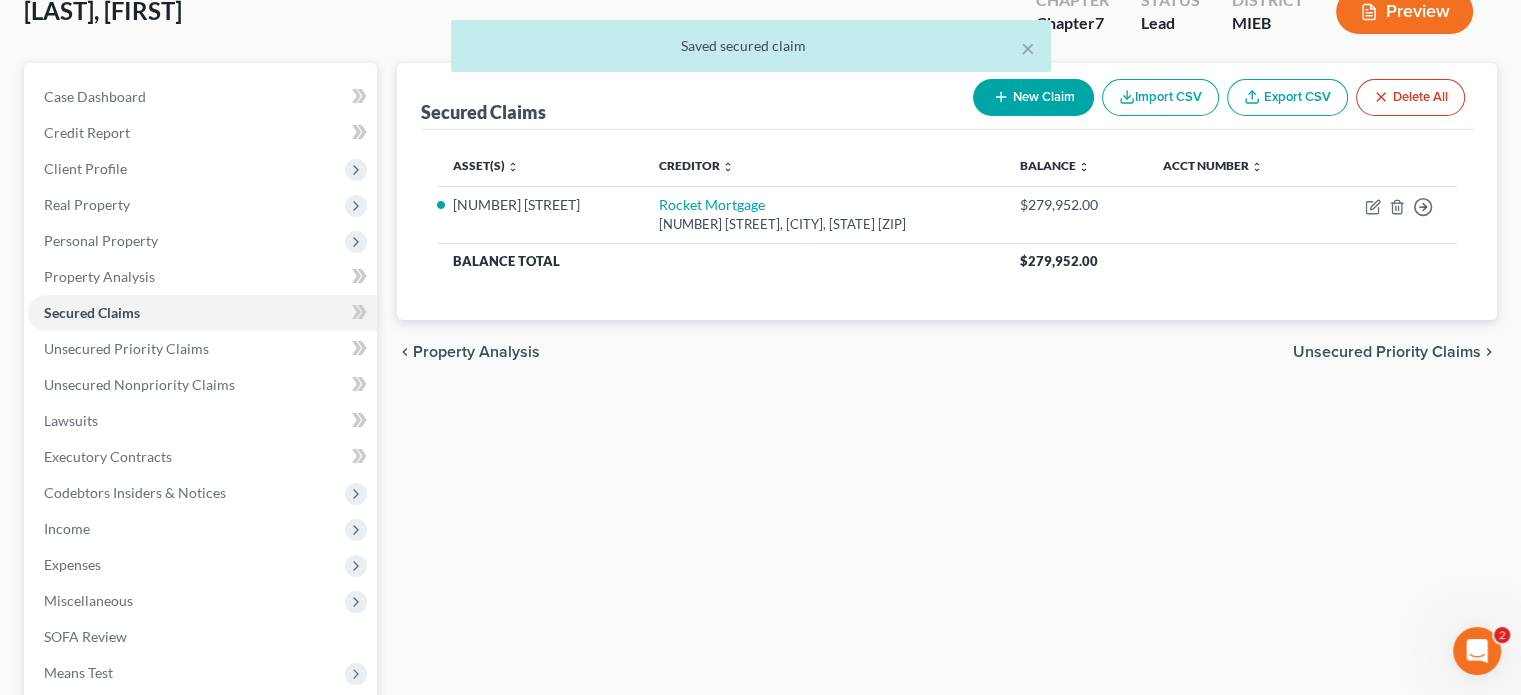 scroll, scrollTop: 100, scrollLeft: 0, axis: vertical 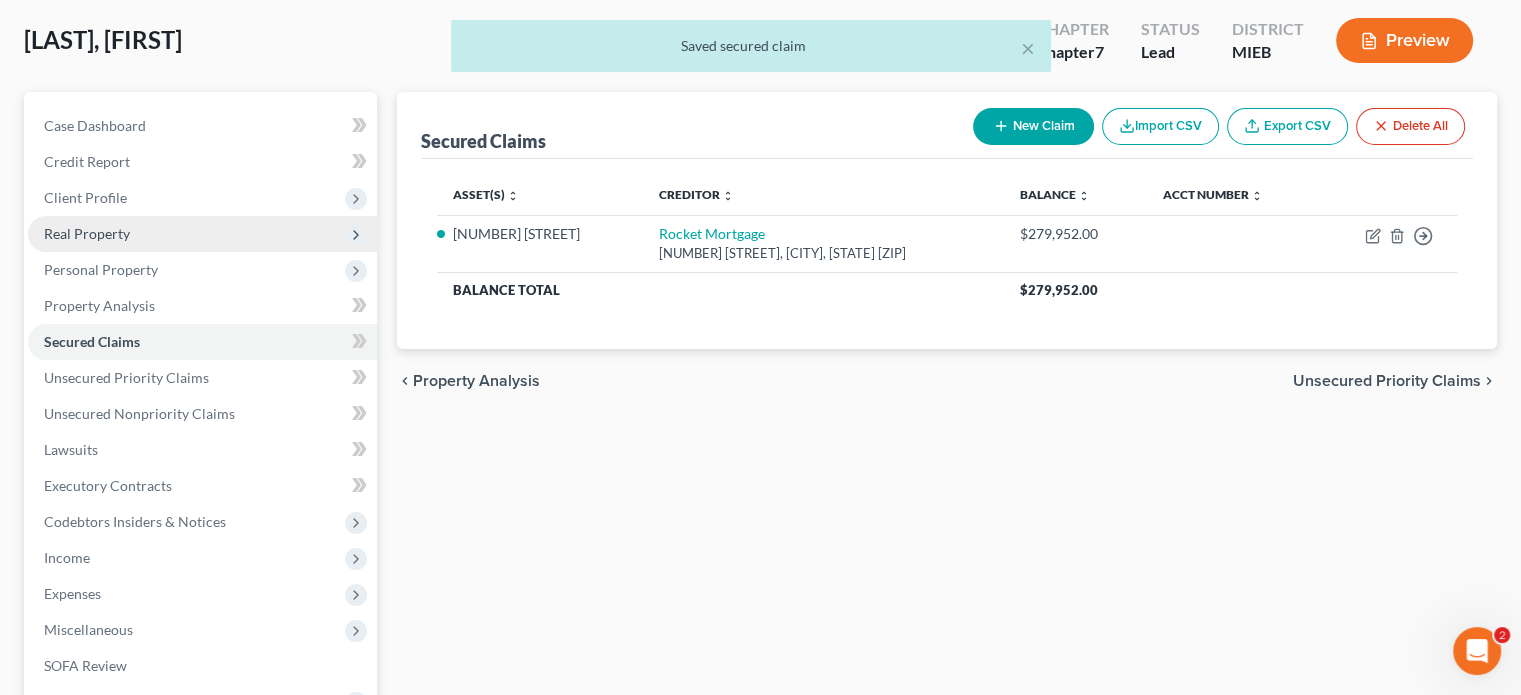 click on "Real Property" at bounding box center (87, 233) 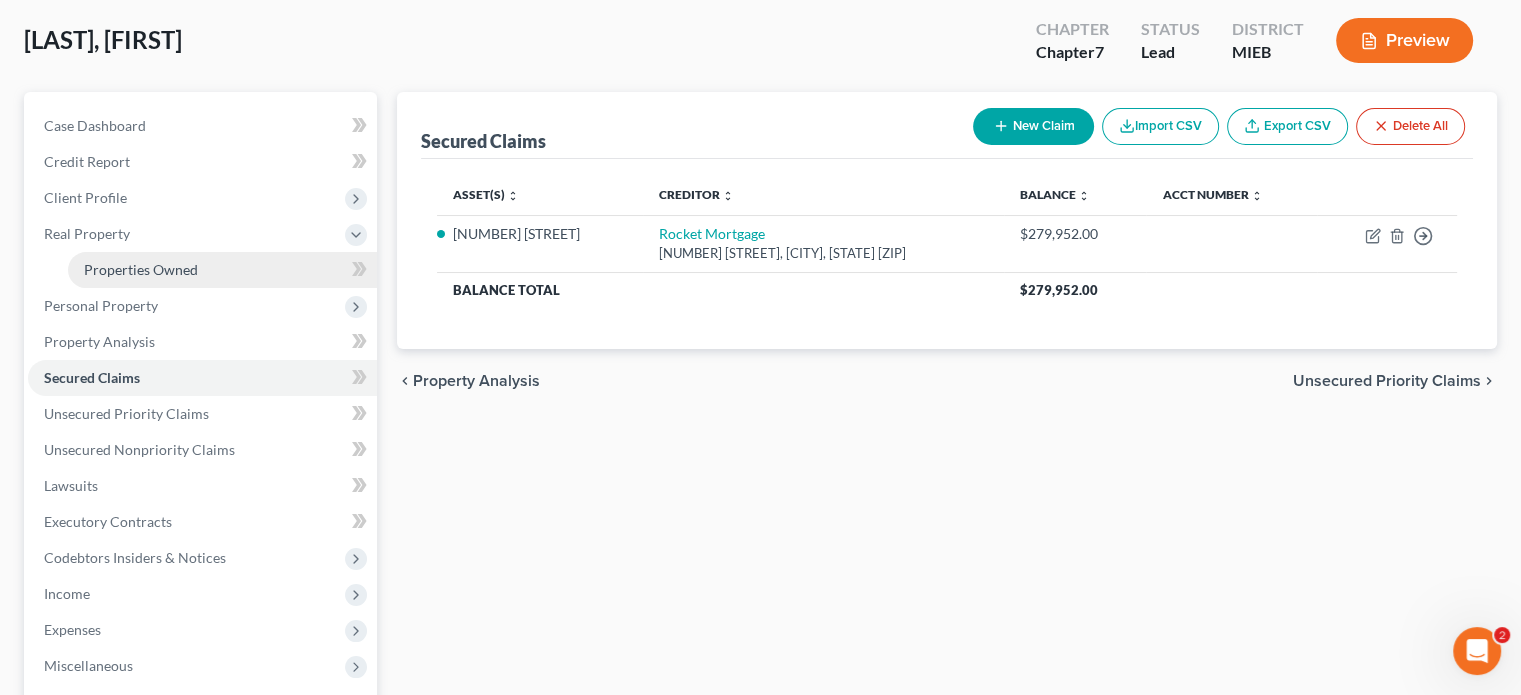 click on "Properties Owned" at bounding box center [141, 269] 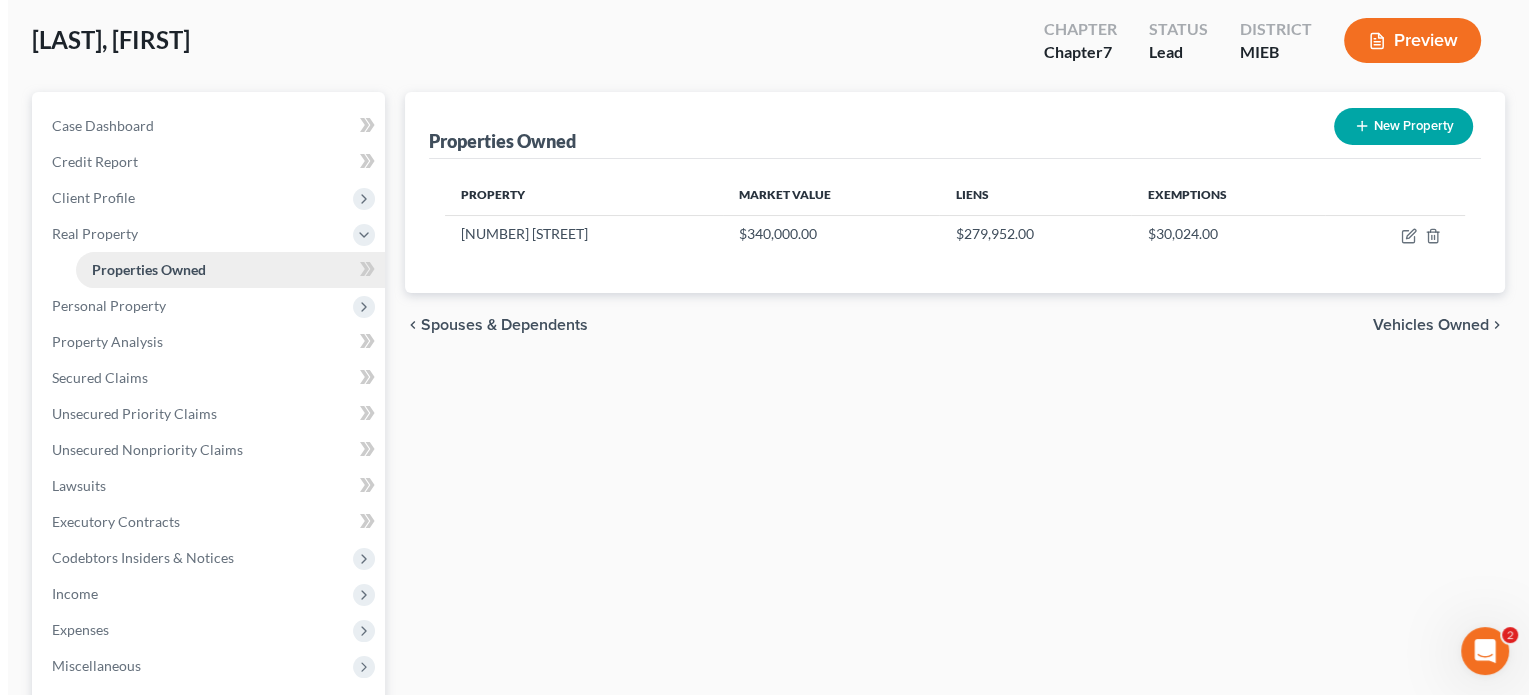 scroll, scrollTop: 0, scrollLeft: 0, axis: both 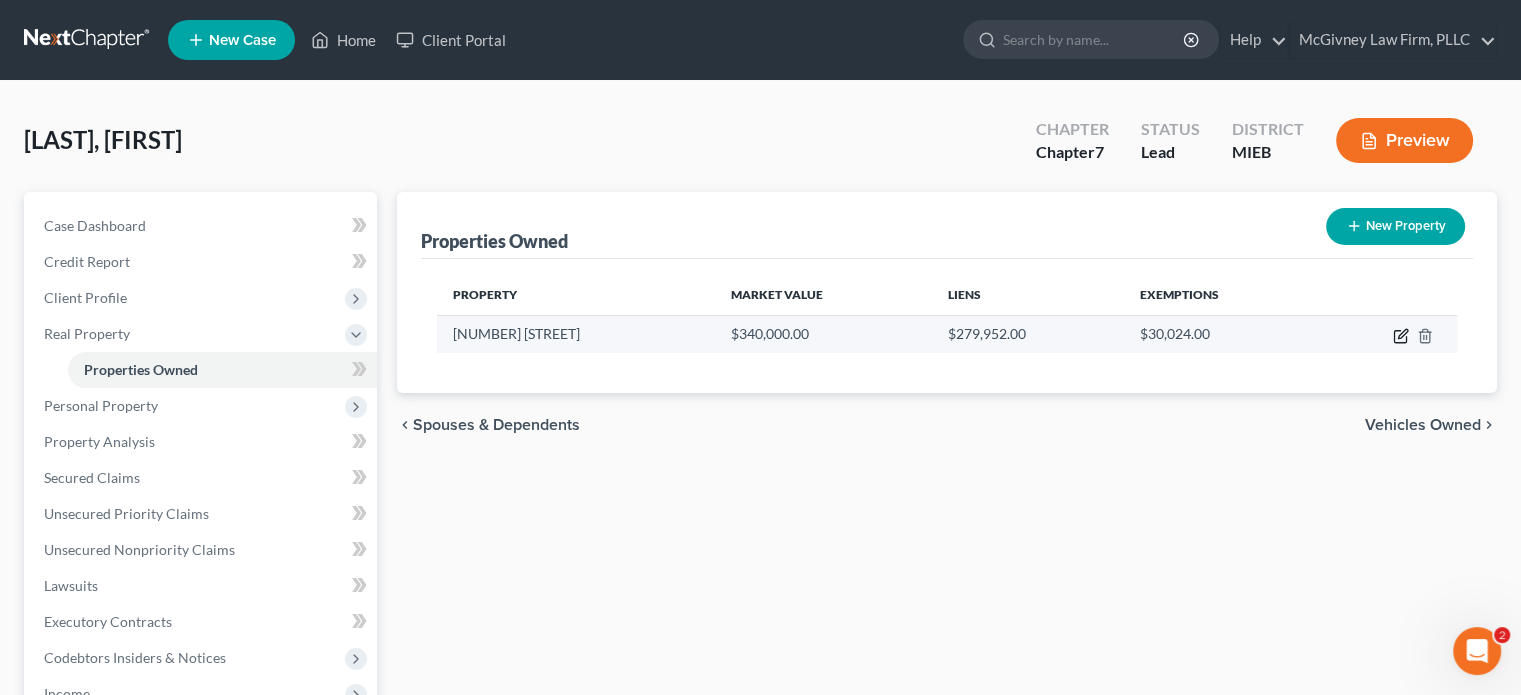 click 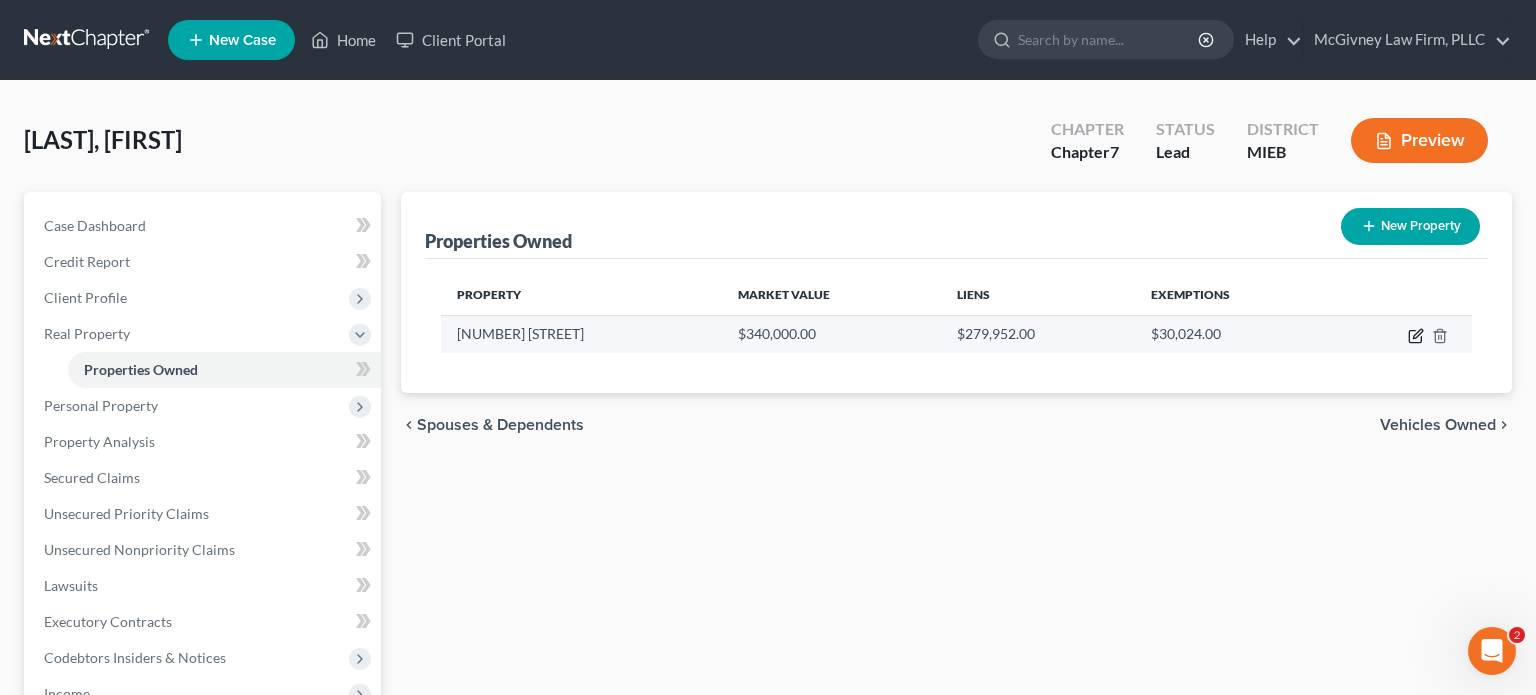 select on "23" 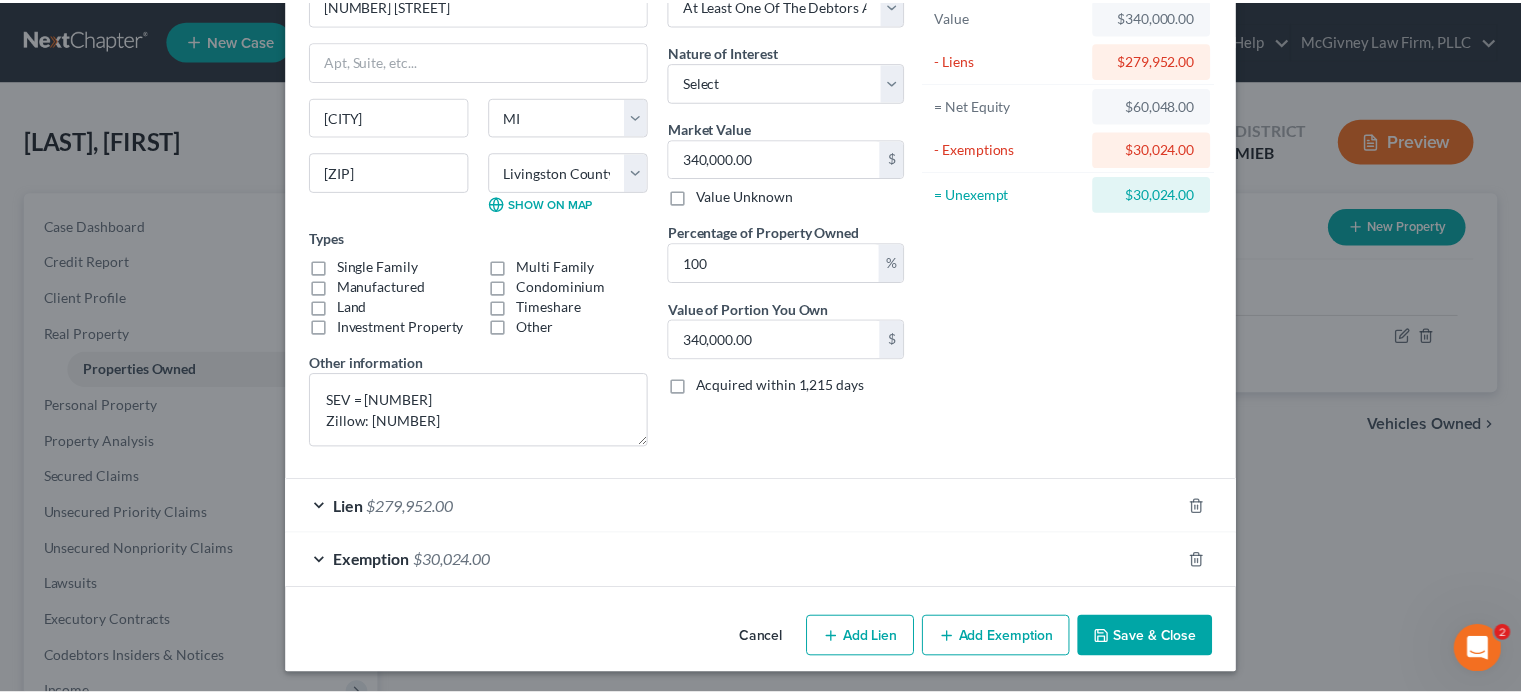 scroll, scrollTop: 129, scrollLeft: 0, axis: vertical 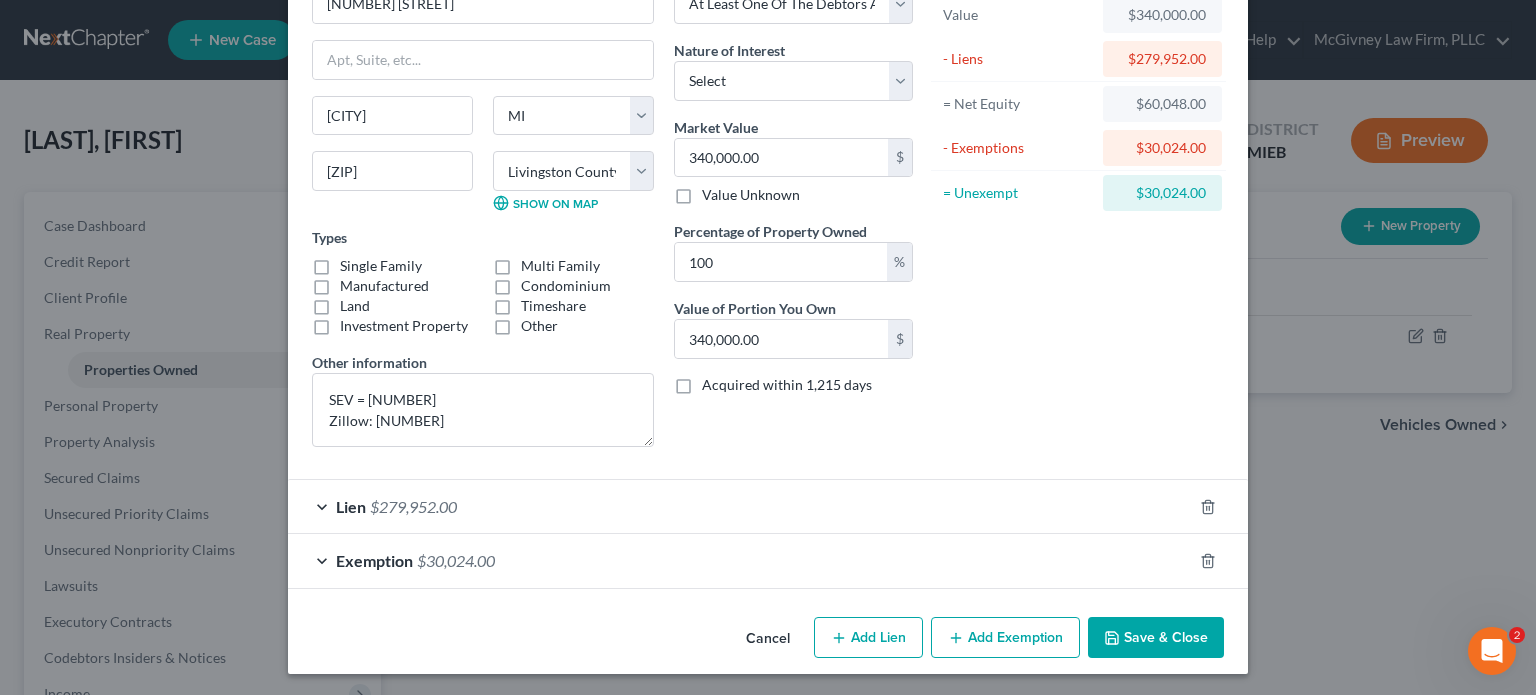 click on "Save & Close" at bounding box center [1156, 638] 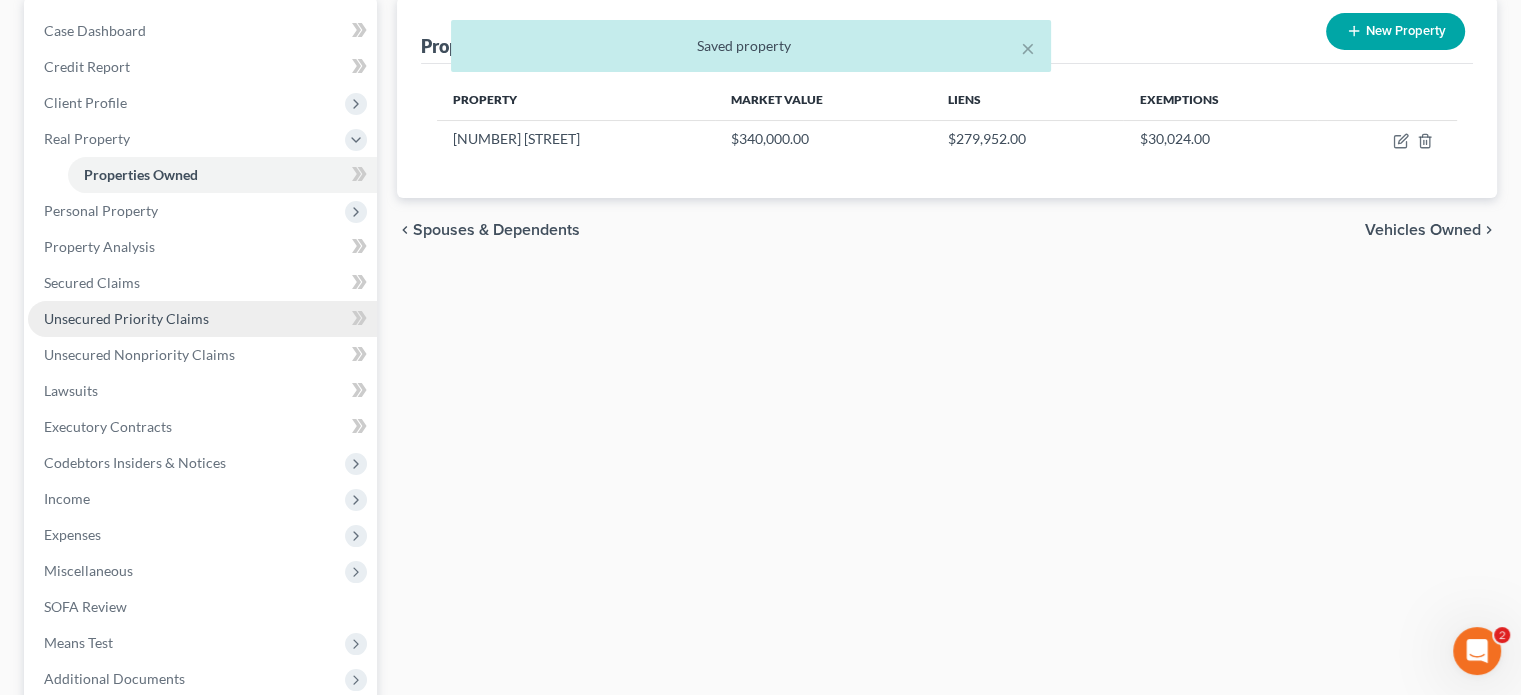 scroll, scrollTop: 200, scrollLeft: 0, axis: vertical 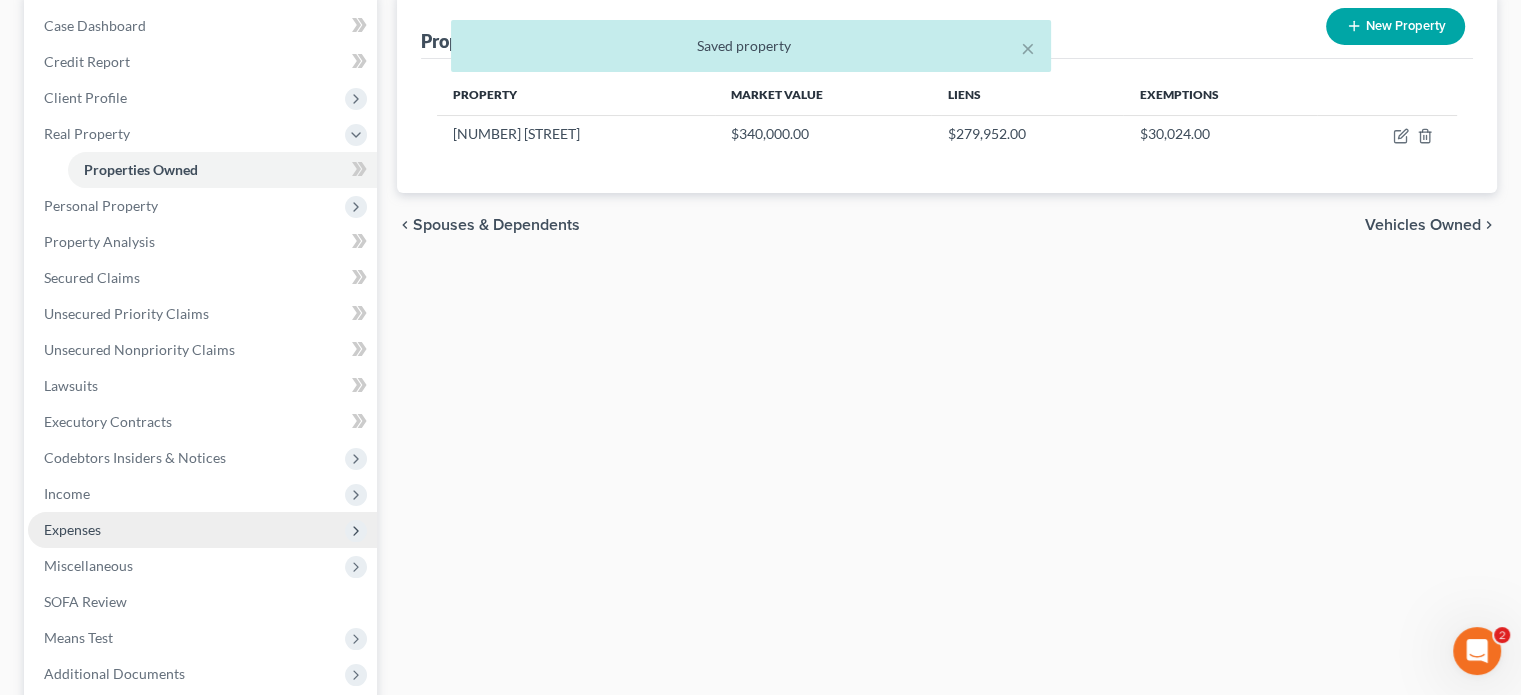 click on "Expenses" at bounding box center [202, 530] 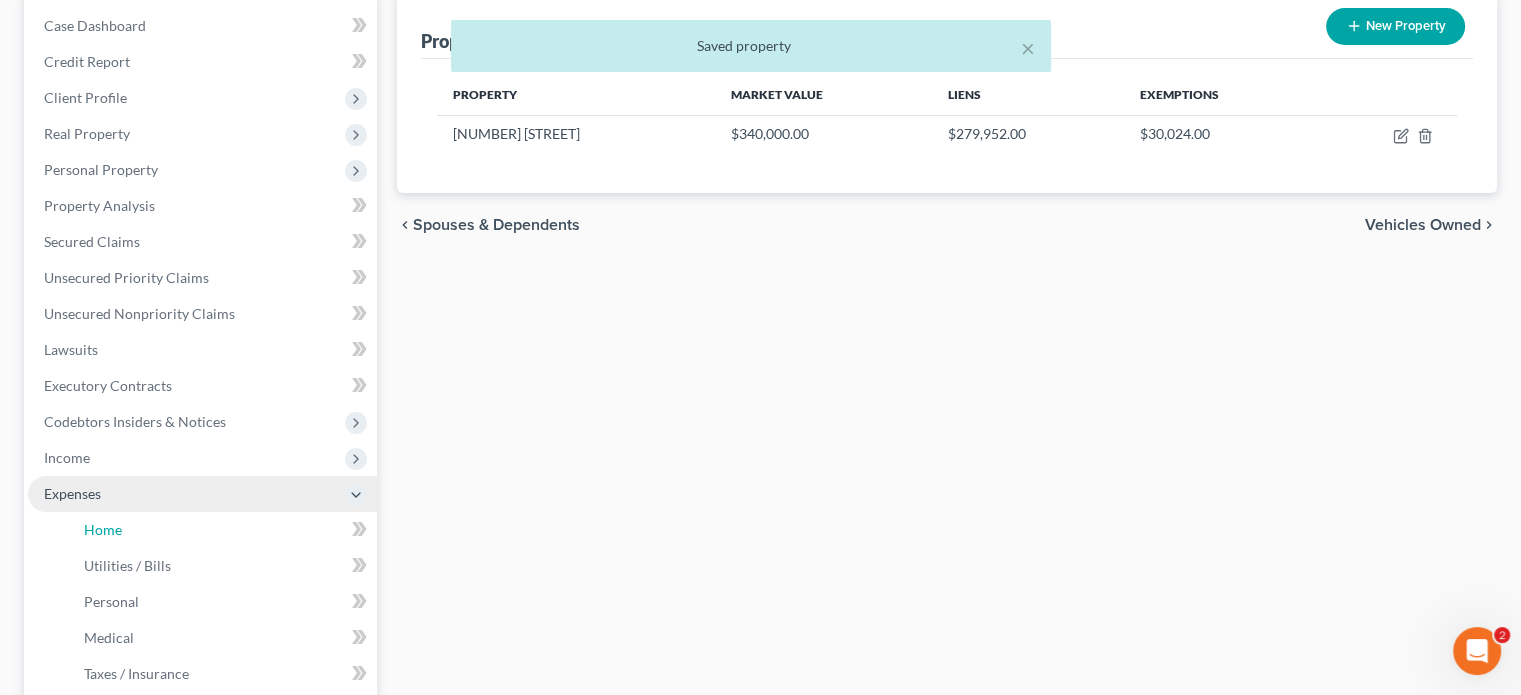 click on "Home" at bounding box center (222, 530) 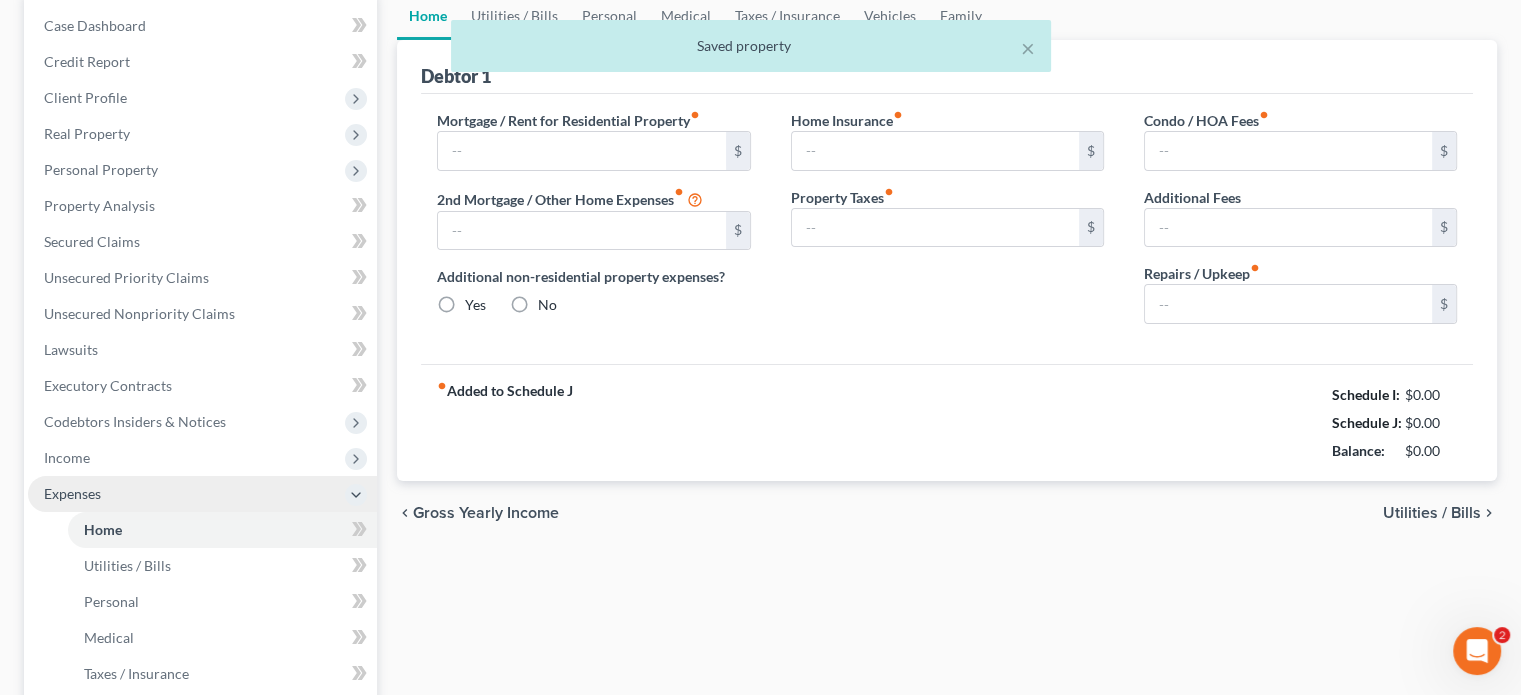 type on "0.00" 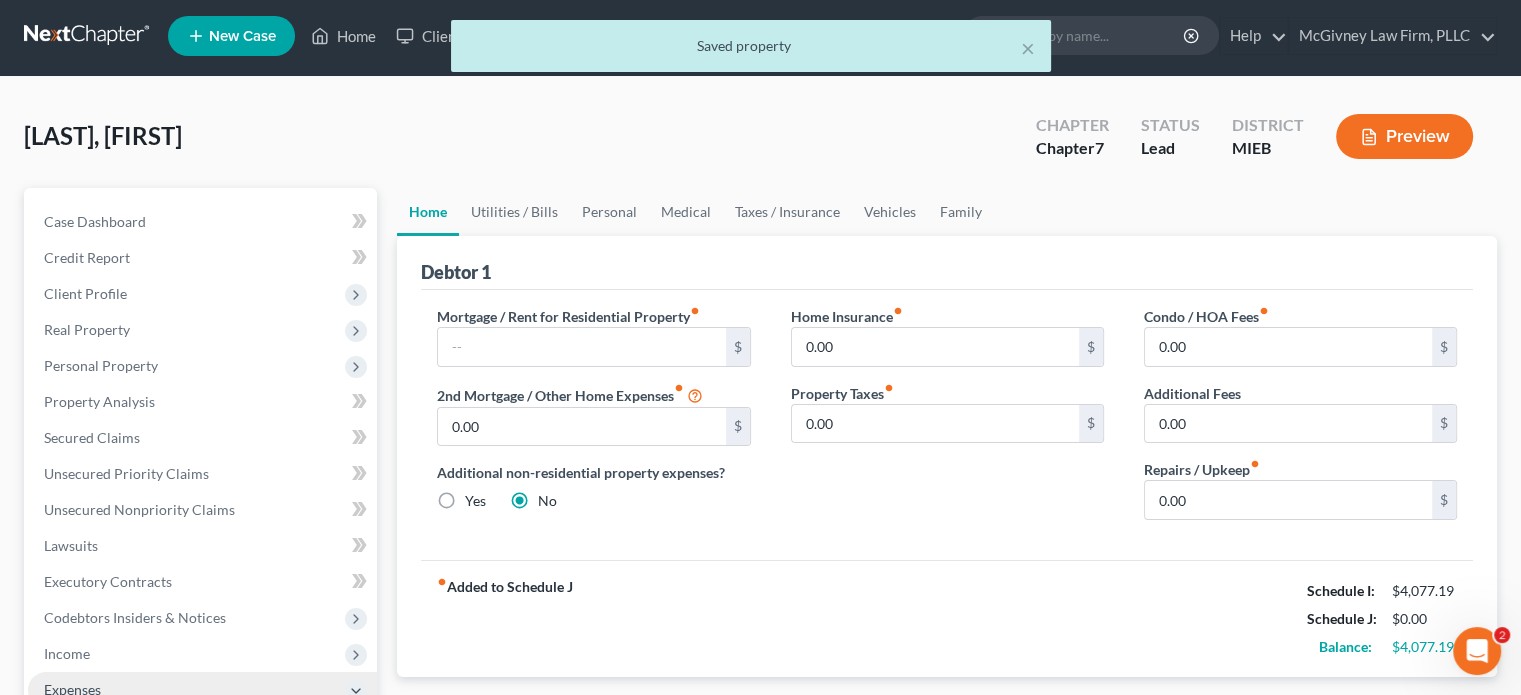 scroll, scrollTop: 0, scrollLeft: 0, axis: both 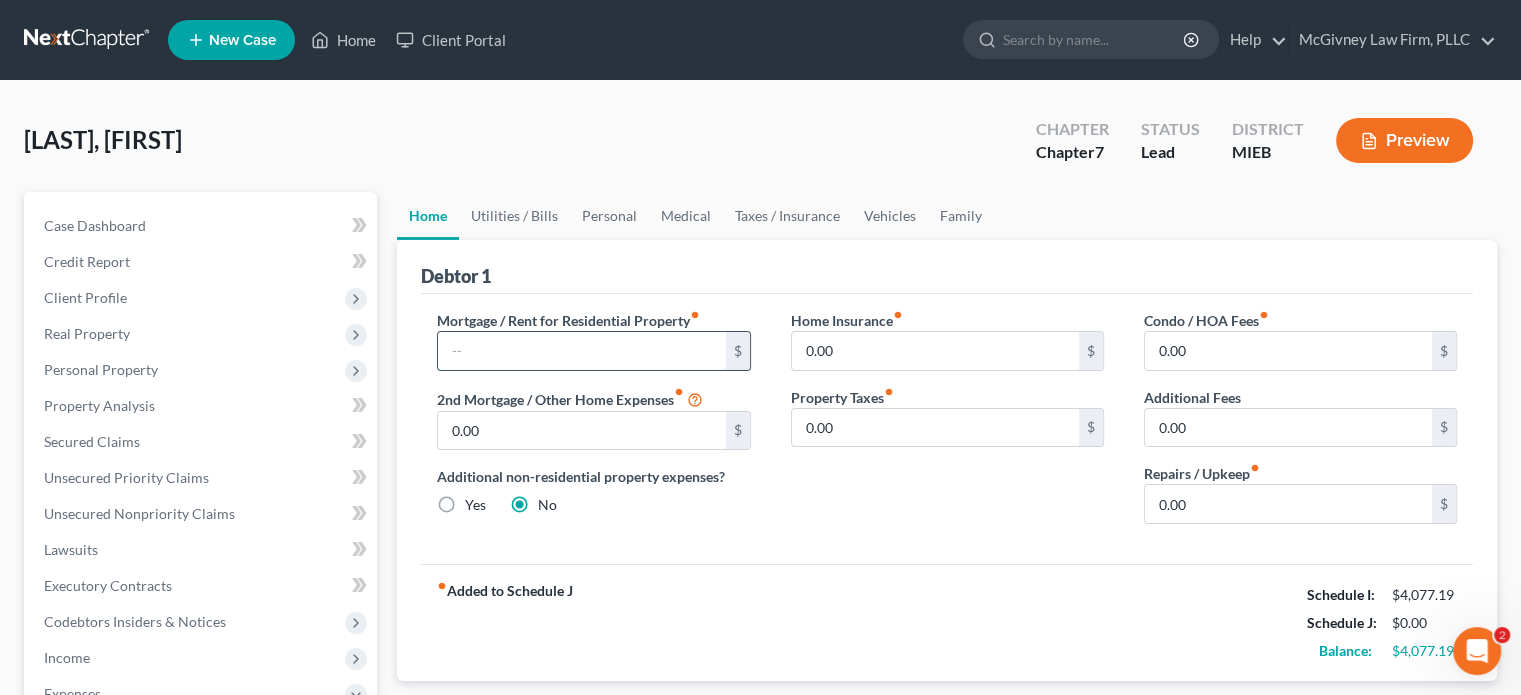 click at bounding box center (581, 351) 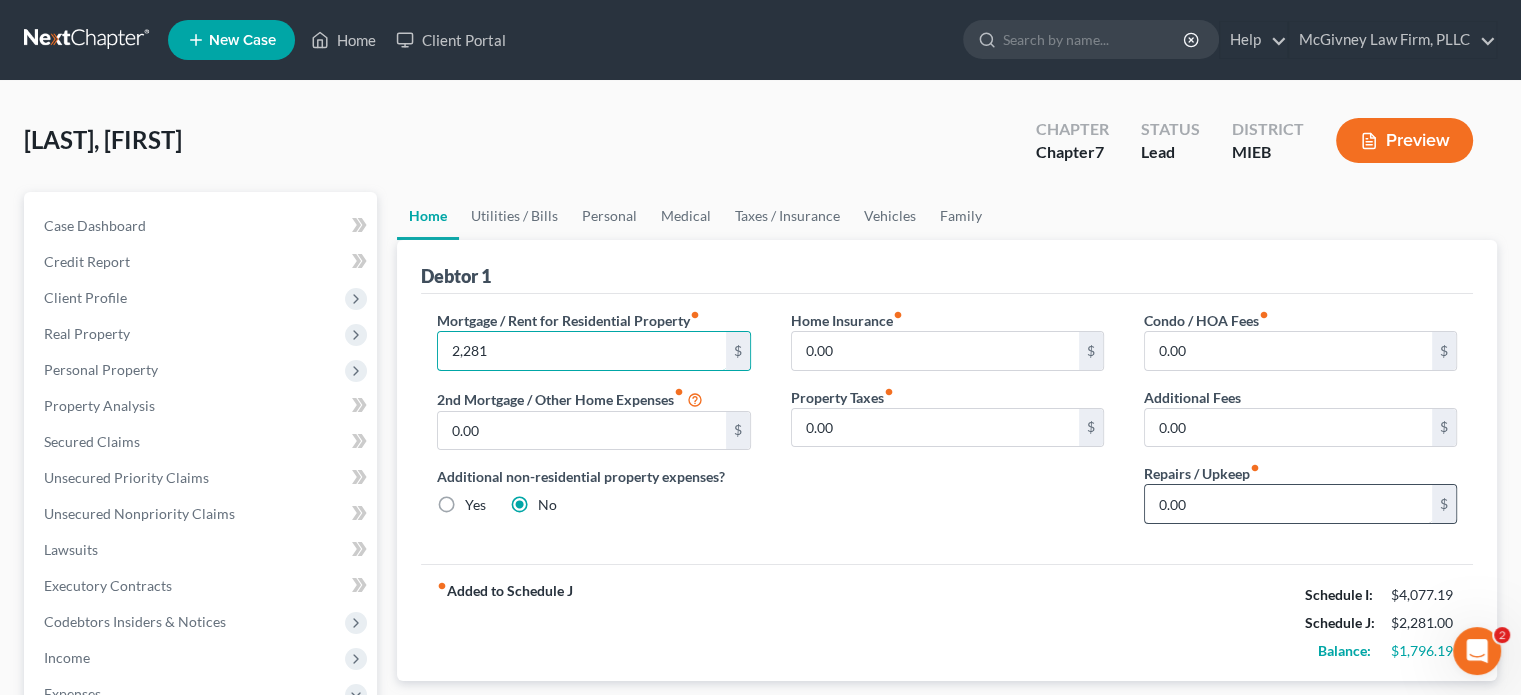 type on "2,281" 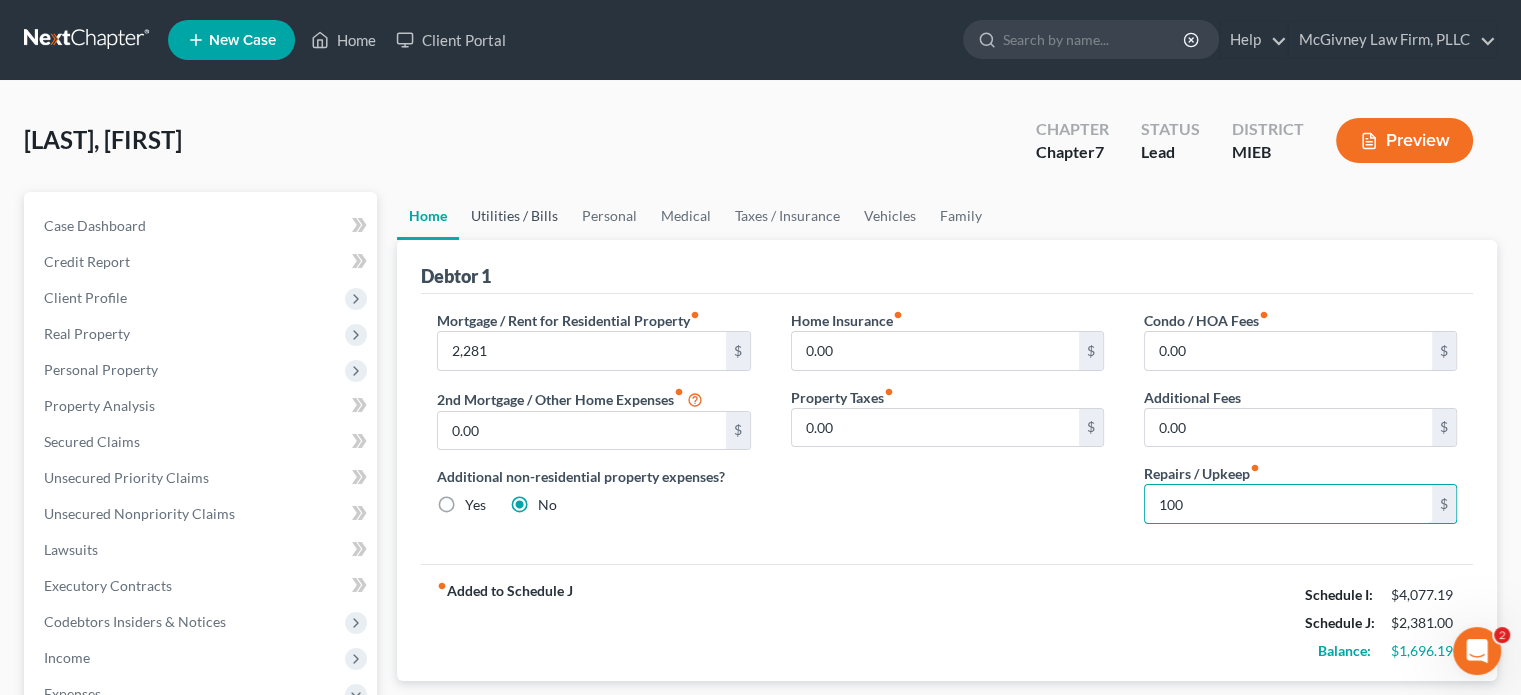 type on "100" 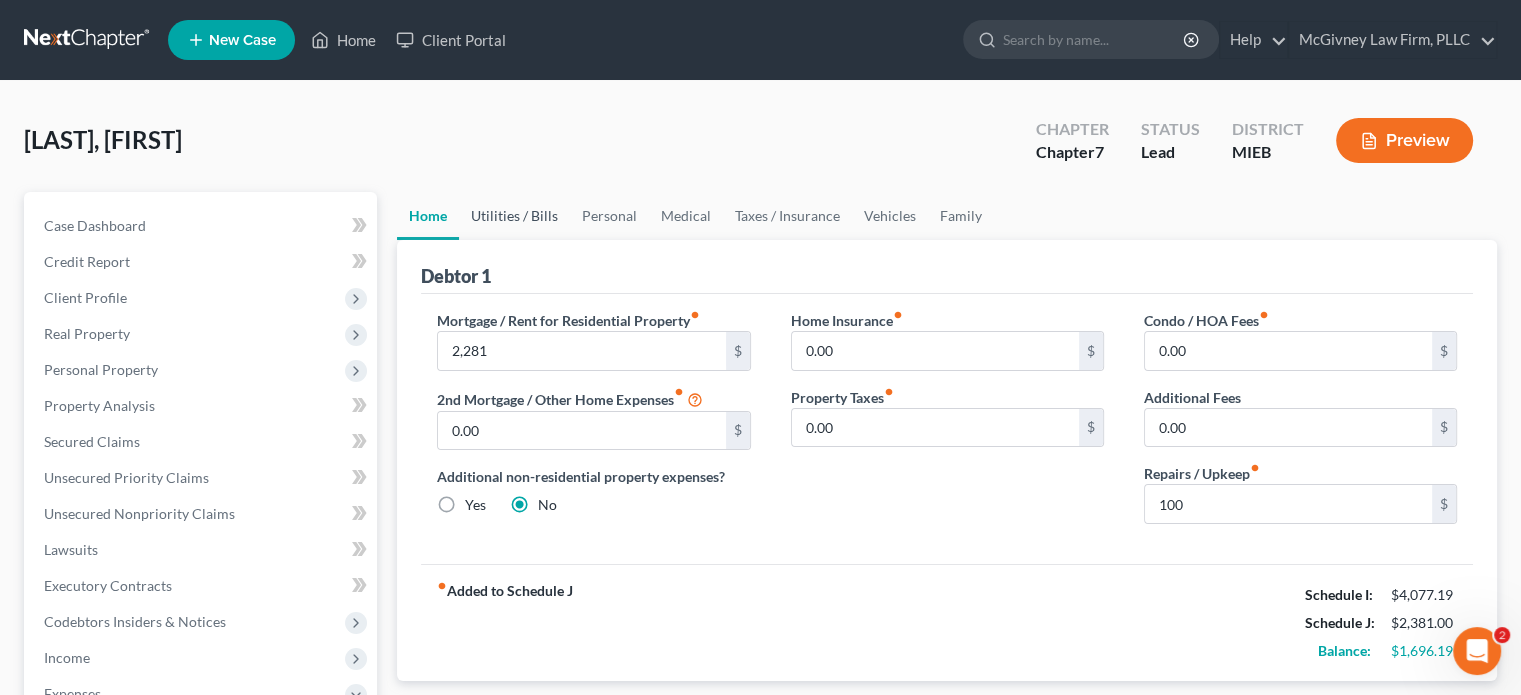 click on "Utilities / Bills" at bounding box center [514, 216] 